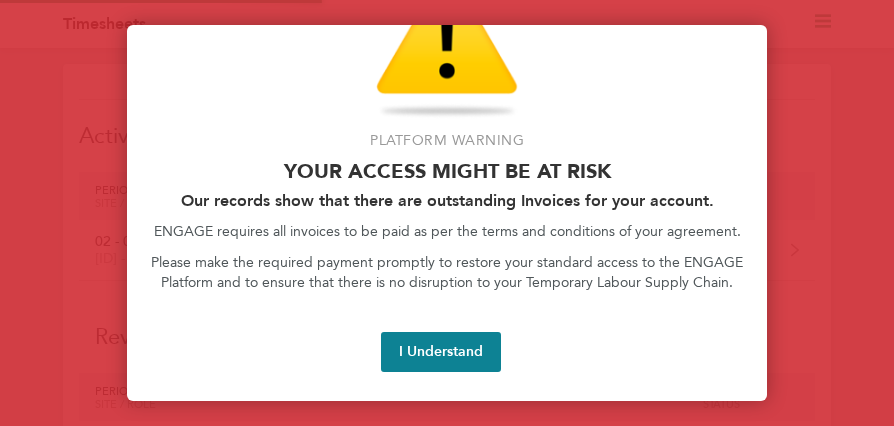 scroll, scrollTop: 0, scrollLeft: 0, axis: both 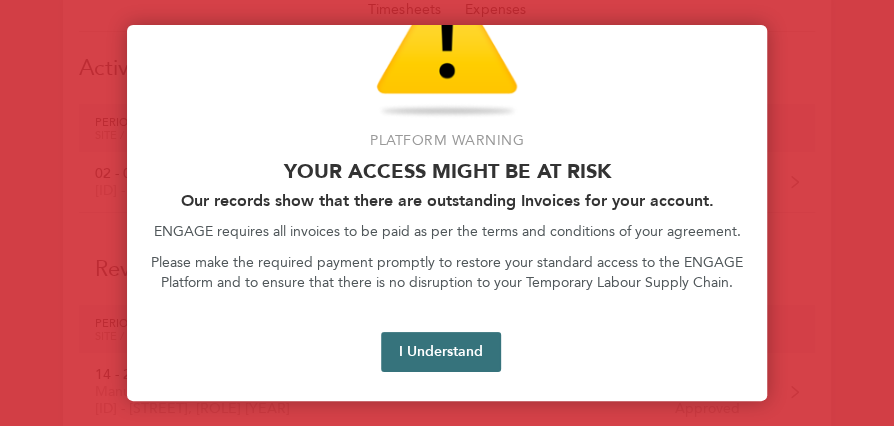 click on "I Understand" at bounding box center (441, 352) 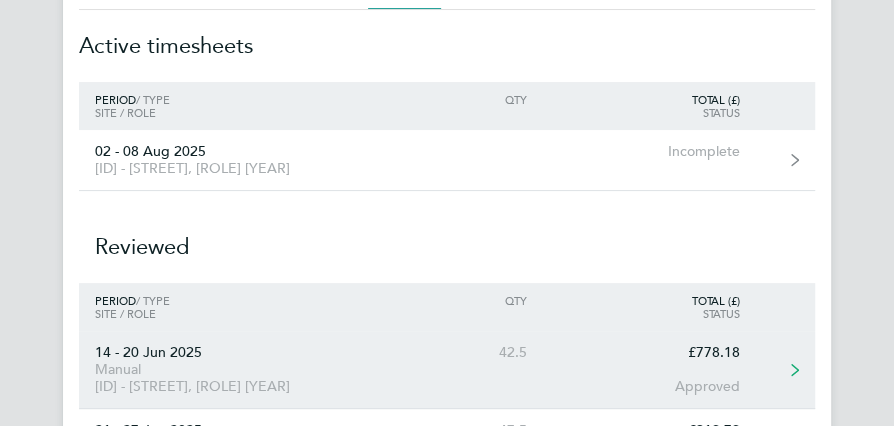 scroll, scrollTop: 89, scrollLeft: 0, axis: vertical 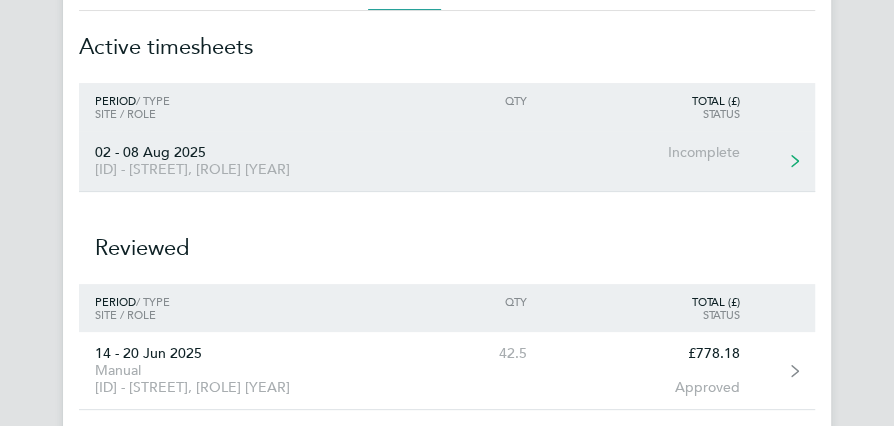 click on "Incomplete" 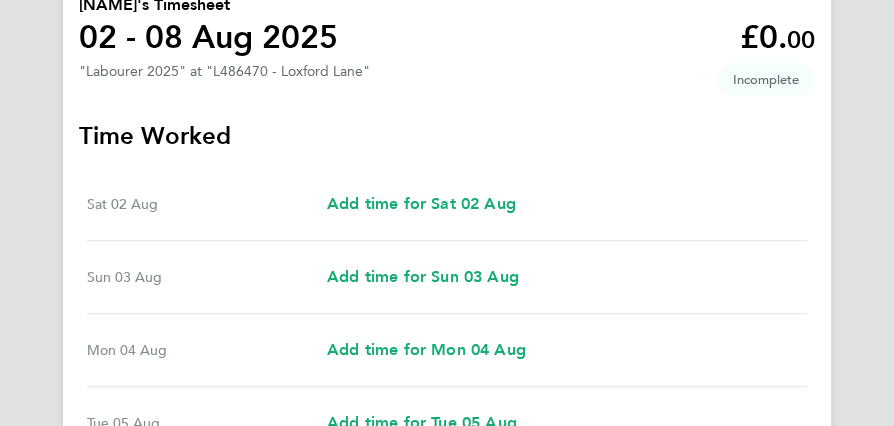 scroll, scrollTop: 205, scrollLeft: 0, axis: vertical 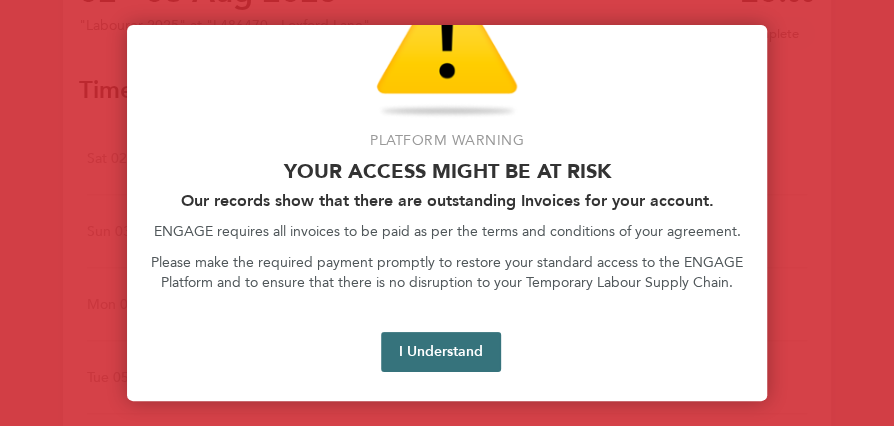 click on "I Understand" at bounding box center [441, 352] 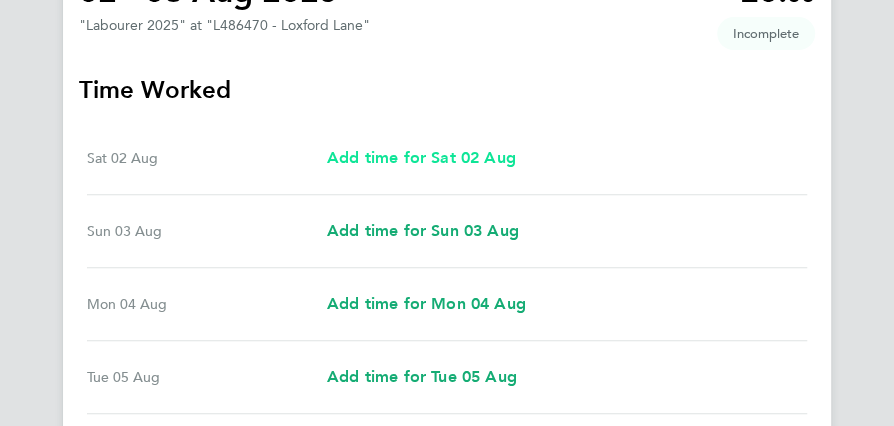 click on "Add time for Sat 02 Aug" at bounding box center [421, 157] 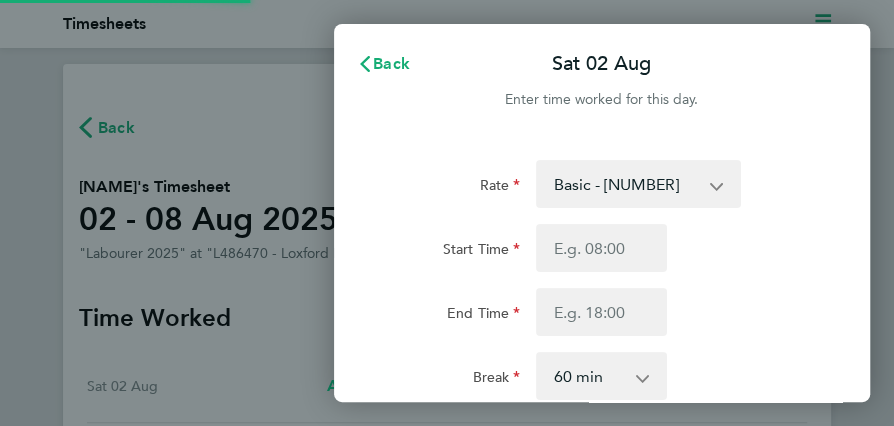 scroll, scrollTop: 0, scrollLeft: 0, axis: both 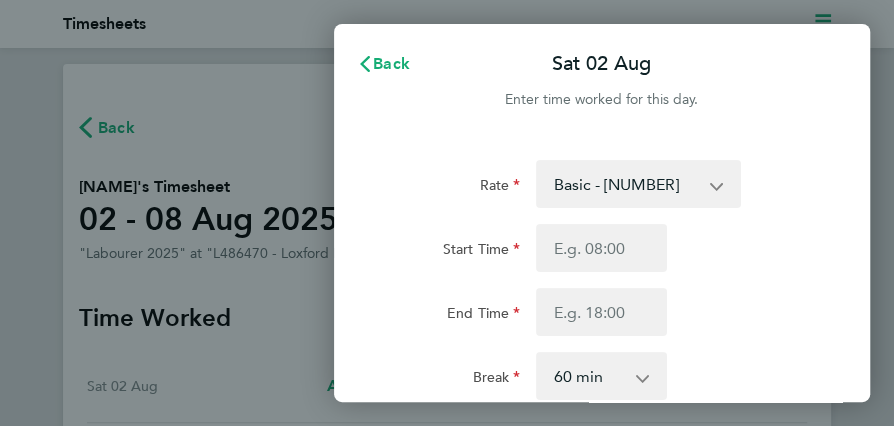 click on "Basic - [NUMBER] Overtime - [NUMBER]" at bounding box center [626, 184] 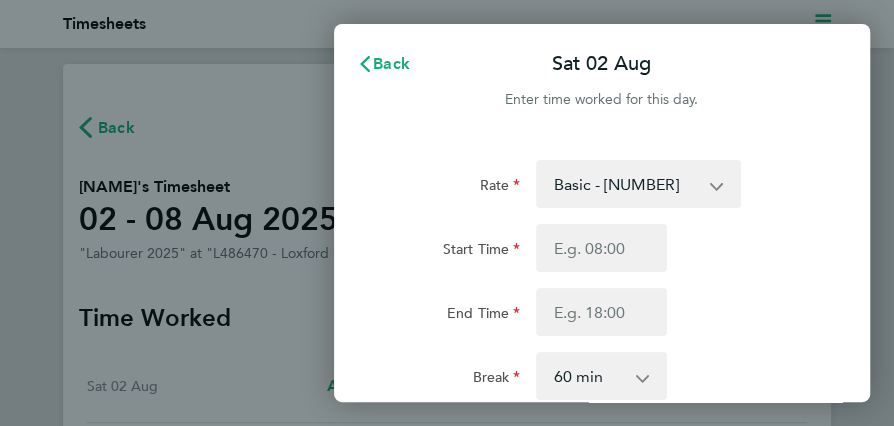 click on "Start Time" 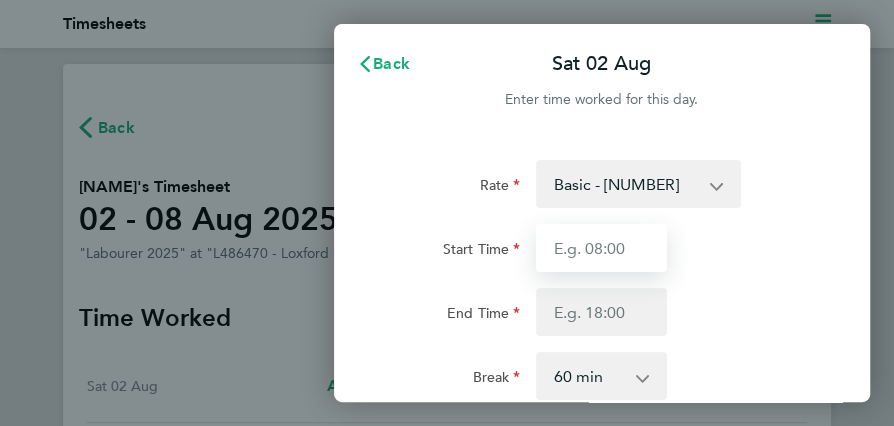 click on "Start Time" at bounding box center [601, 248] 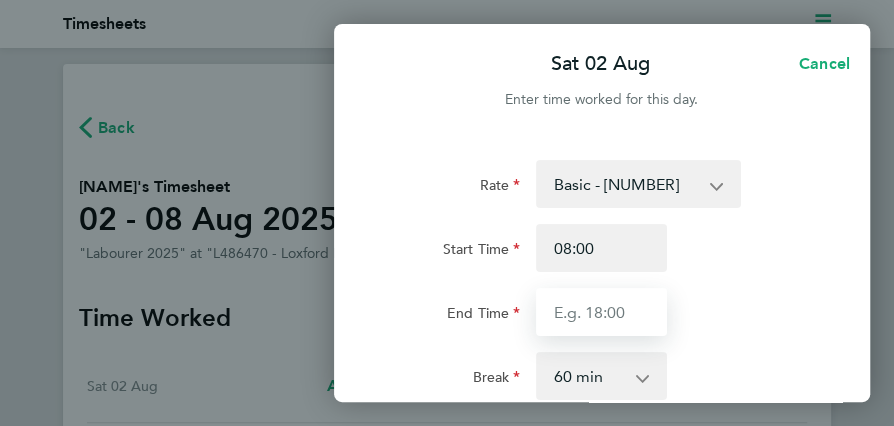 click on "End Time" at bounding box center [601, 312] 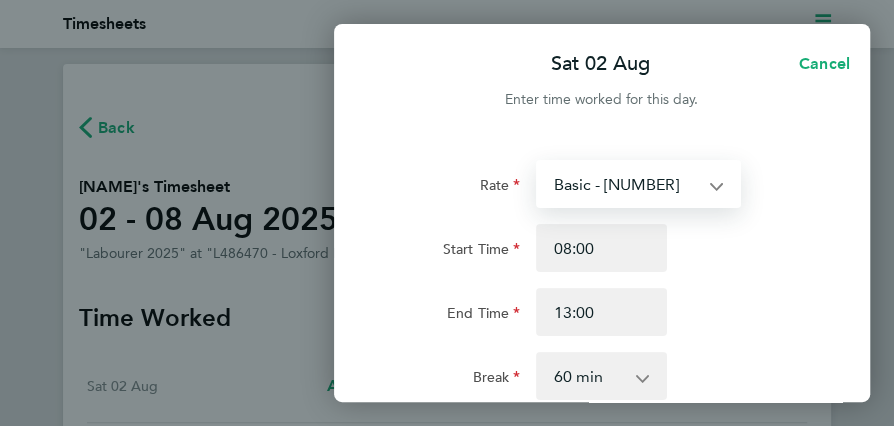 click on "Basic - [NUMBER] Overtime - [NUMBER]" at bounding box center [626, 184] 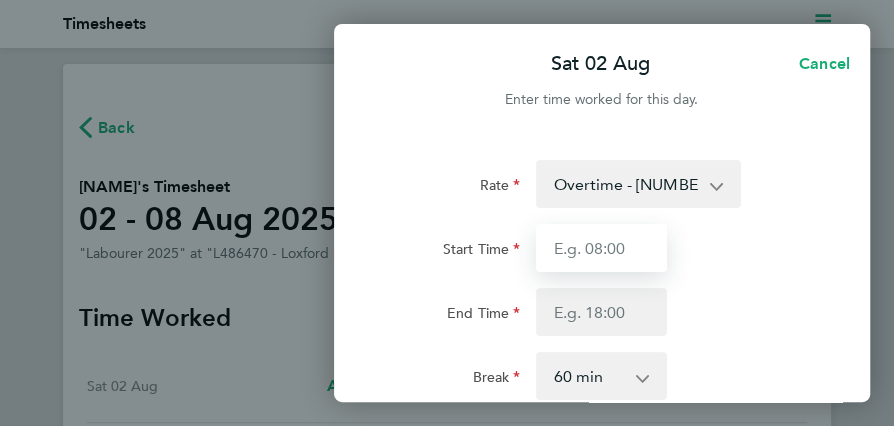 click on "Start Time" at bounding box center [601, 248] 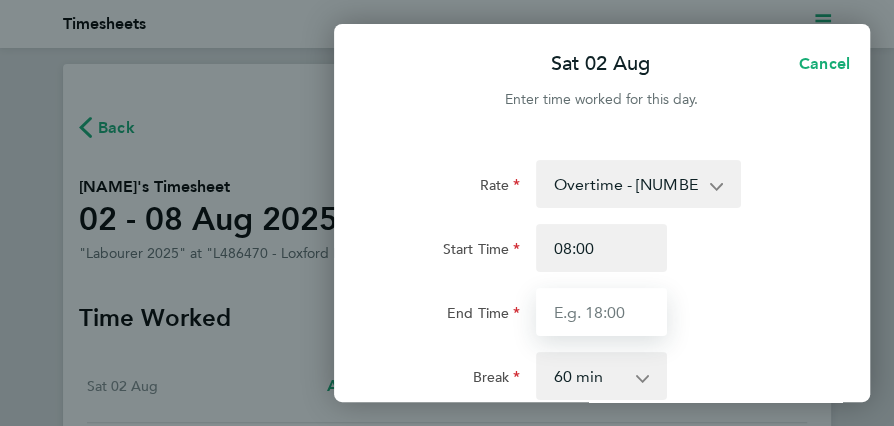 click on "End Time" at bounding box center [601, 312] 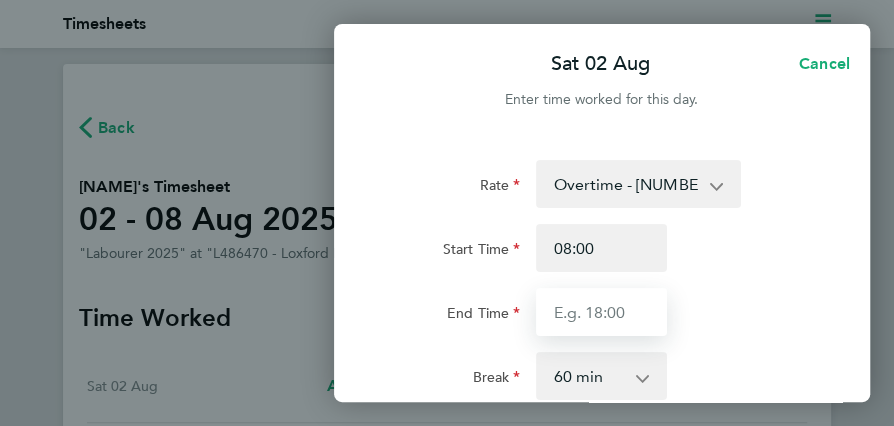 type on "13:00" 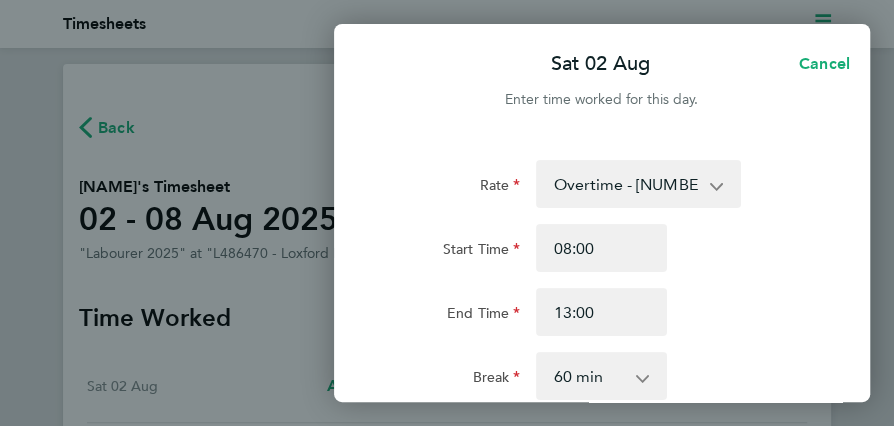 click on "Rate Overtime - [NUMBER] Basic - [NUMBER] Start Time [TIME] End Time [TIME] Break 0 min 15 min 30 min 45 min 60 min 75 min 90 min Remove" 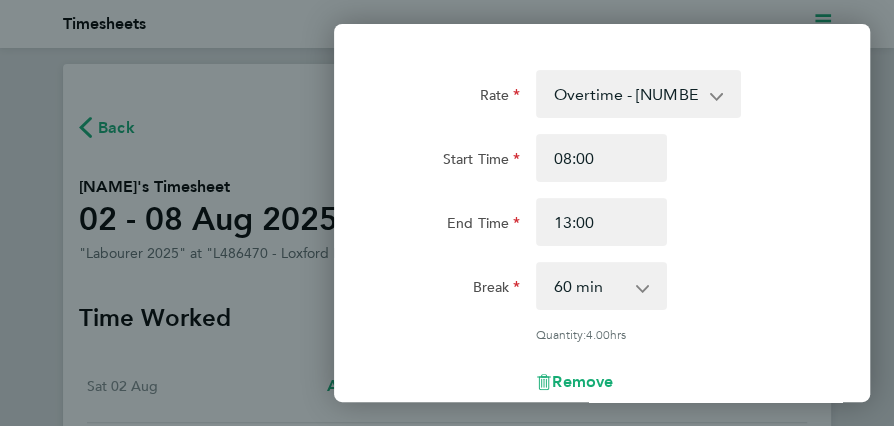 scroll, scrollTop: 91, scrollLeft: 0, axis: vertical 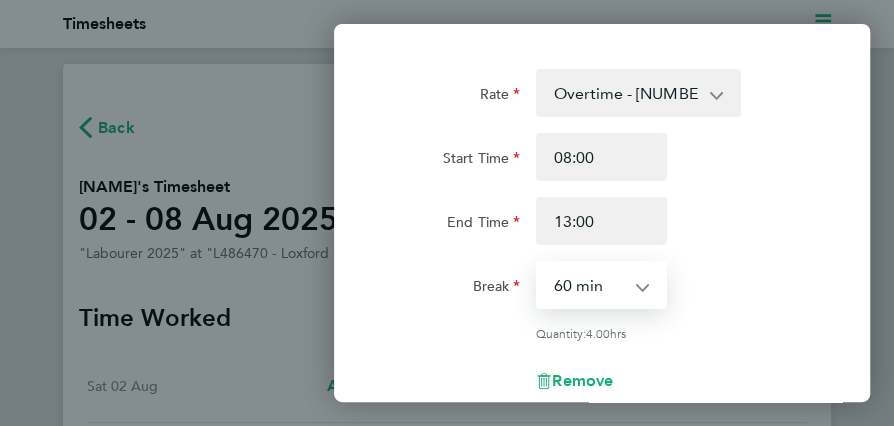 click on "0 min   15 min   30 min   45 min   60 min   75 min   90 min" at bounding box center [589, 285] 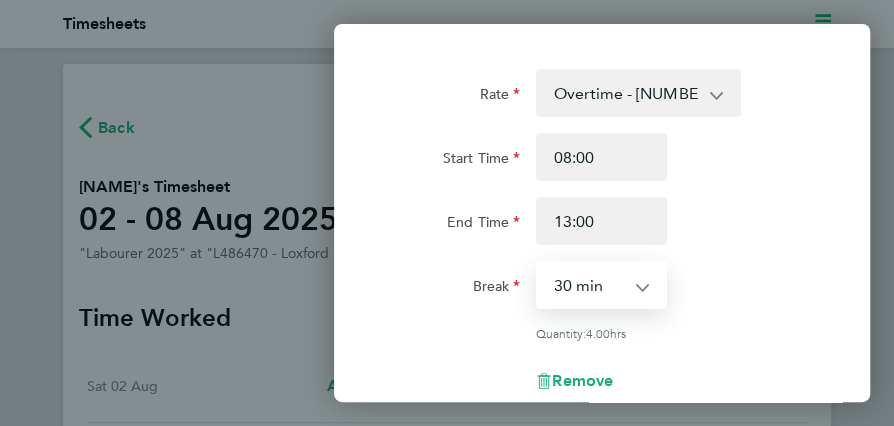 click on "0 min   15 min   30 min   45 min   60 min   75 min   90 min" at bounding box center (589, 285) 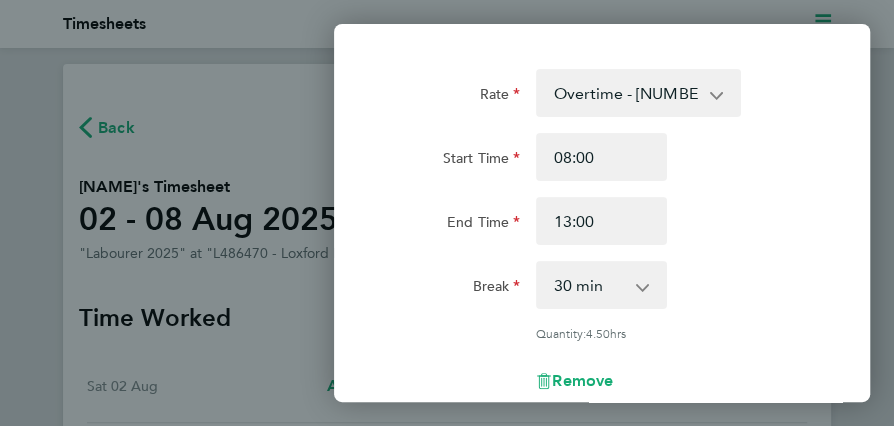 click on "Break  0 min   15 min   30 min   45 min   60 min   75 min   90 min" 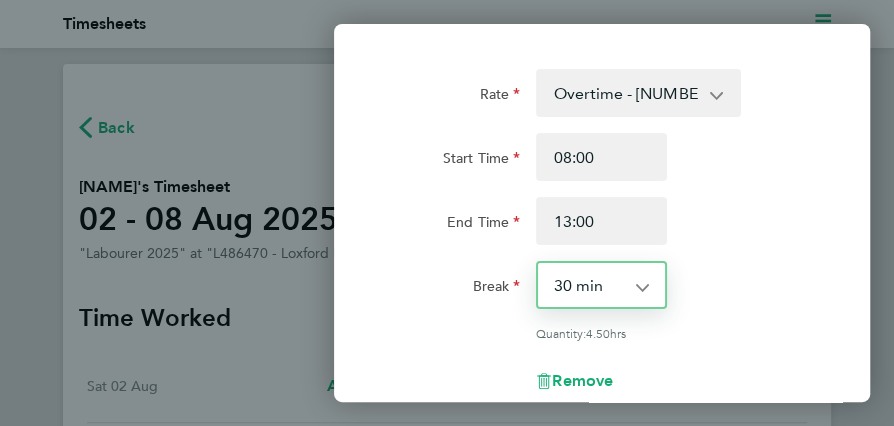 click on "0 min   15 min   30 min   45 min   60 min   75 min   90 min" at bounding box center [589, 285] 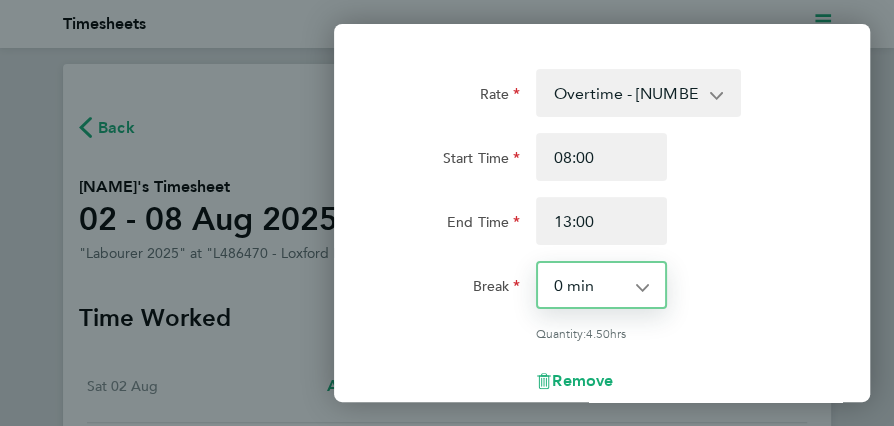 click on "0 min   15 min   30 min   45 min   60 min   75 min   90 min" at bounding box center (589, 285) 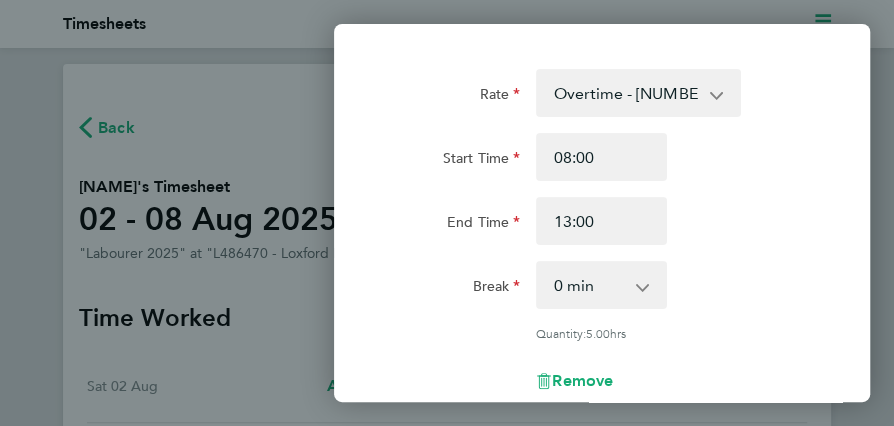 click on "Rate Overtime - [NUMBER] Basic - [NUMBER] Start Time [TIME] End Time [TIME] Break 0 min 15 min 30 min 45 min 60 min 75 min 90 min Quantity: [NUMBER] hrs Remove" 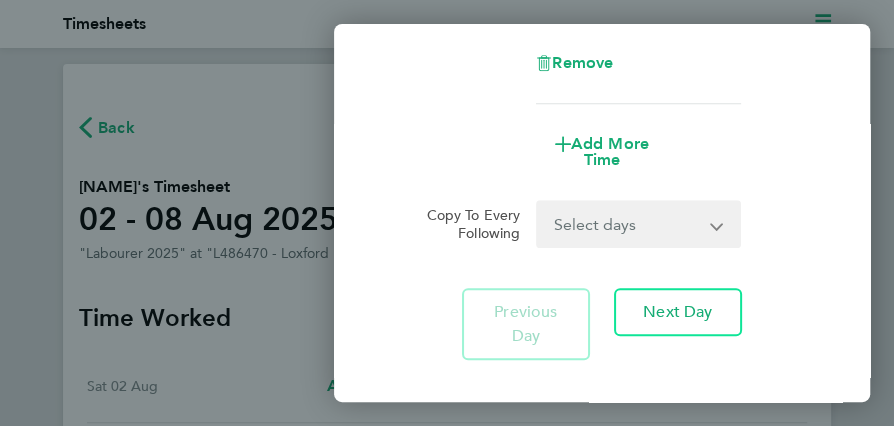 scroll, scrollTop: 411, scrollLeft: 0, axis: vertical 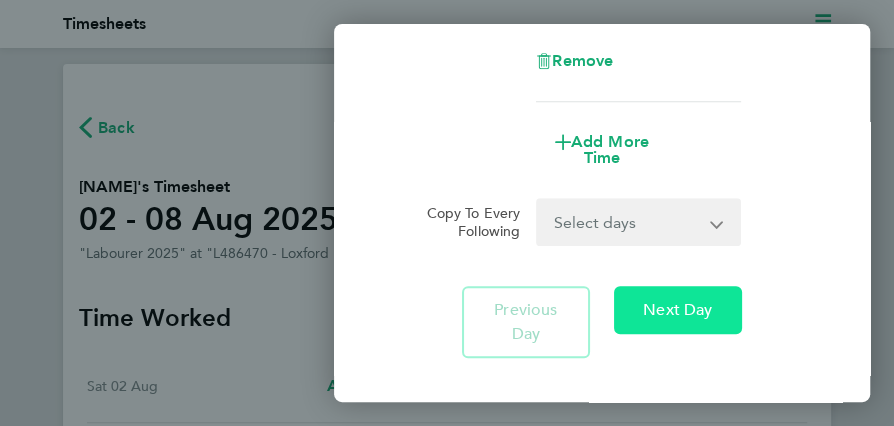 click on "Next Day" 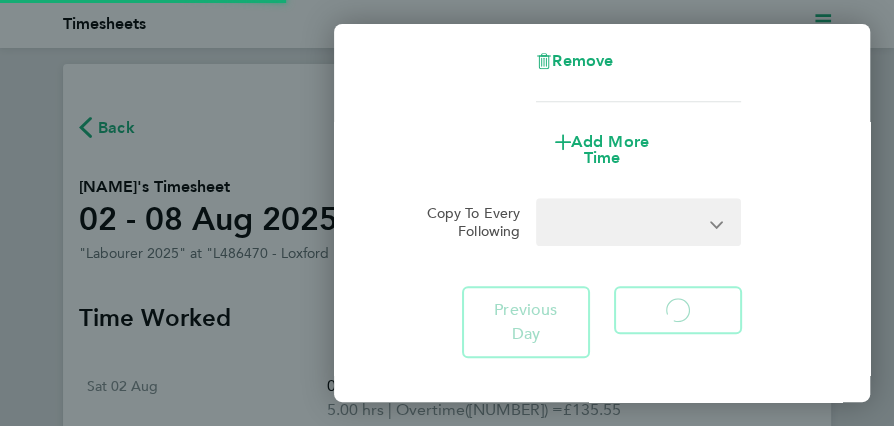 select on "60" 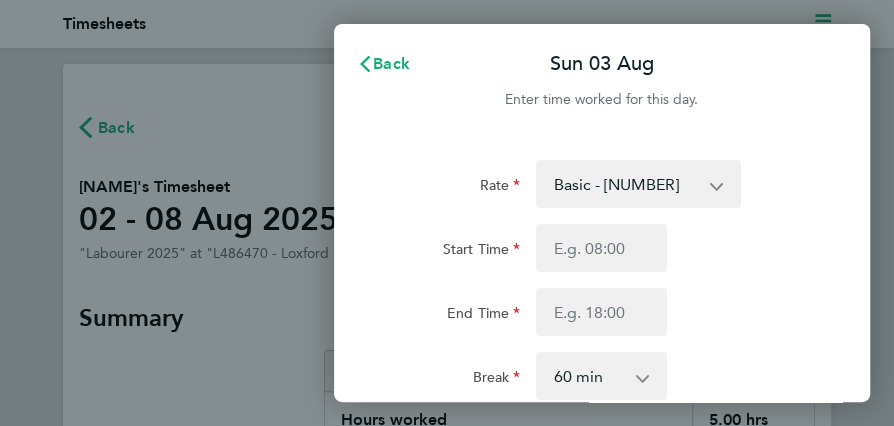 click on "Break  0 min   15 min   30 min   45 min   60 min   75 min   90 min" 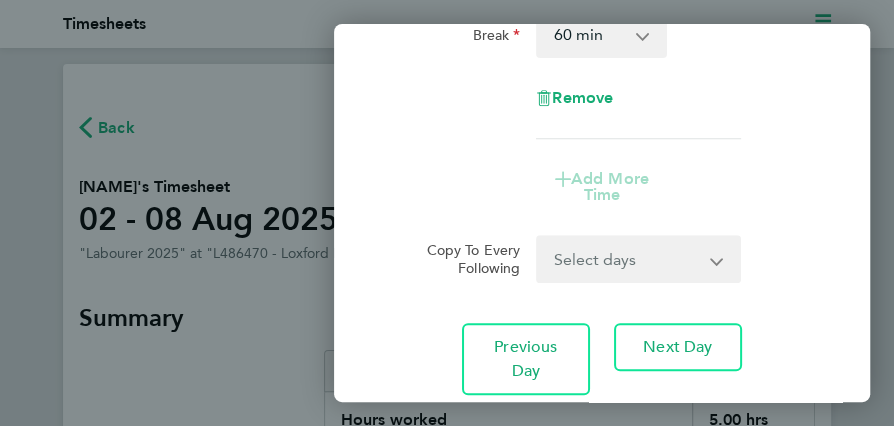 scroll, scrollTop: 365, scrollLeft: 0, axis: vertical 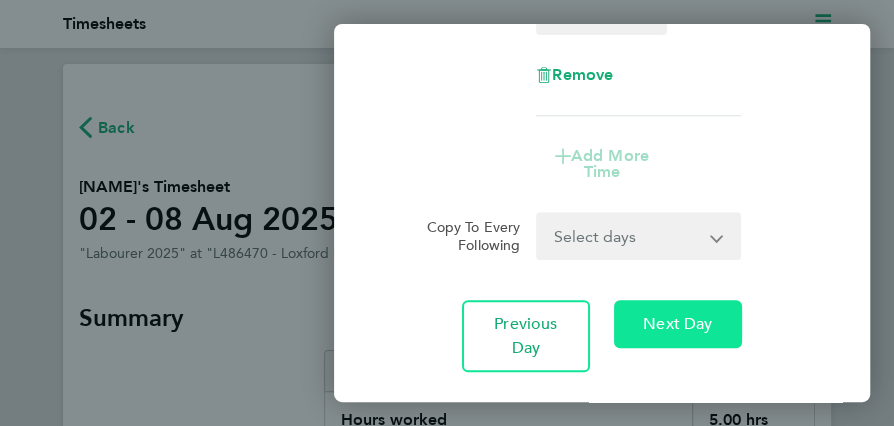 click on "Next Day" 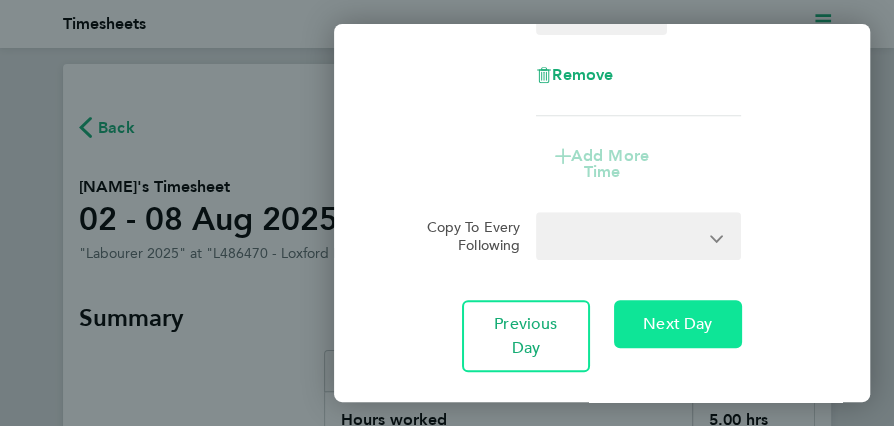 select on "60" 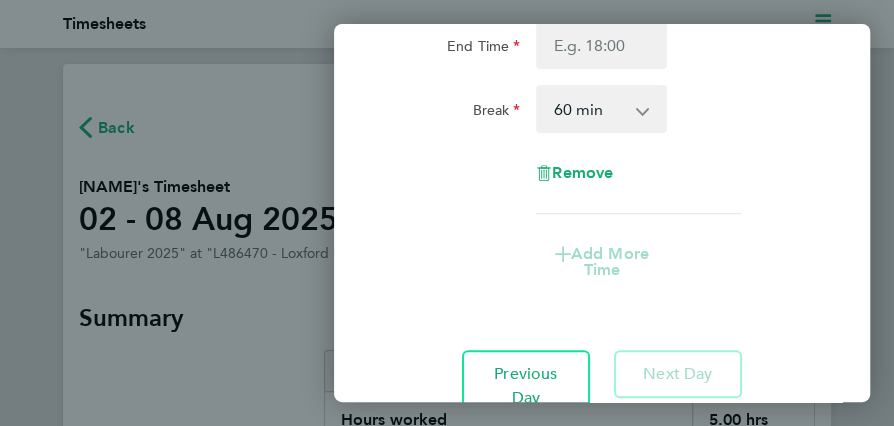 scroll, scrollTop: 274, scrollLeft: 0, axis: vertical 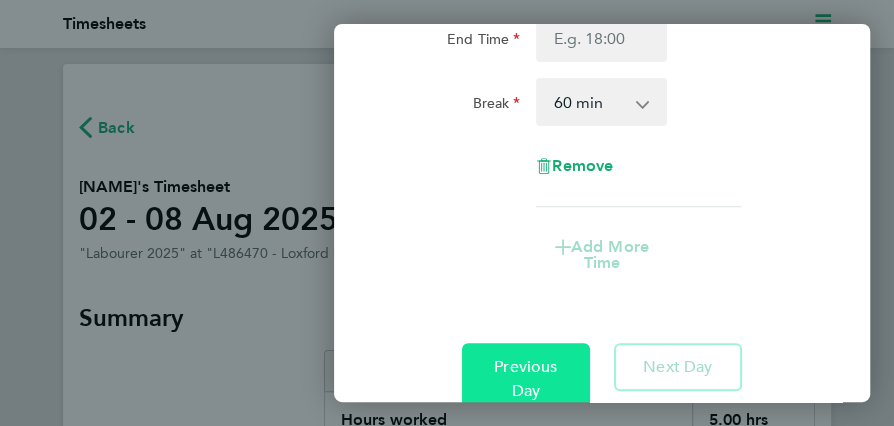 click on "Previous Day" 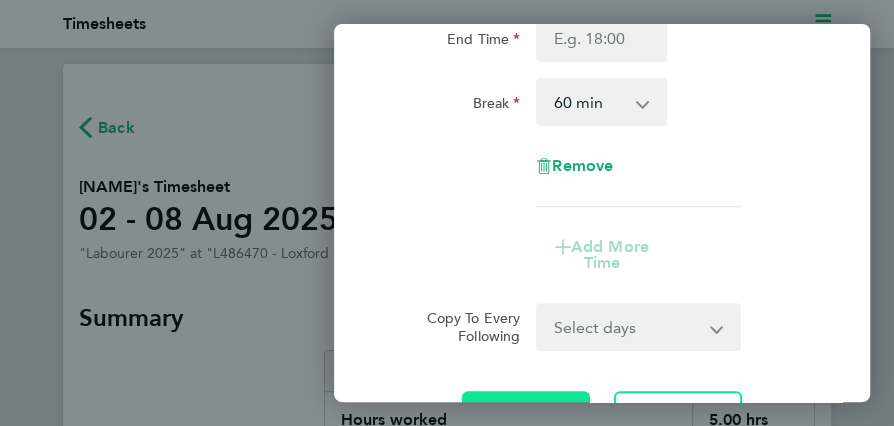 type 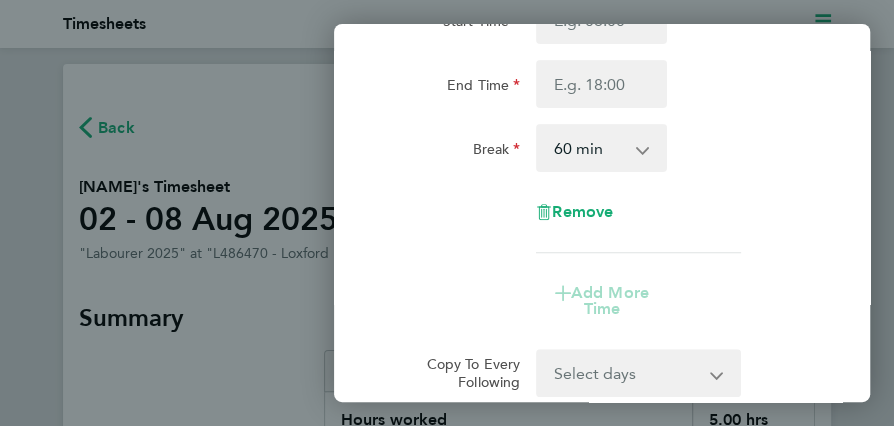 scroll, scrollTop: 251, scrollLeft: 0, axis: vertical 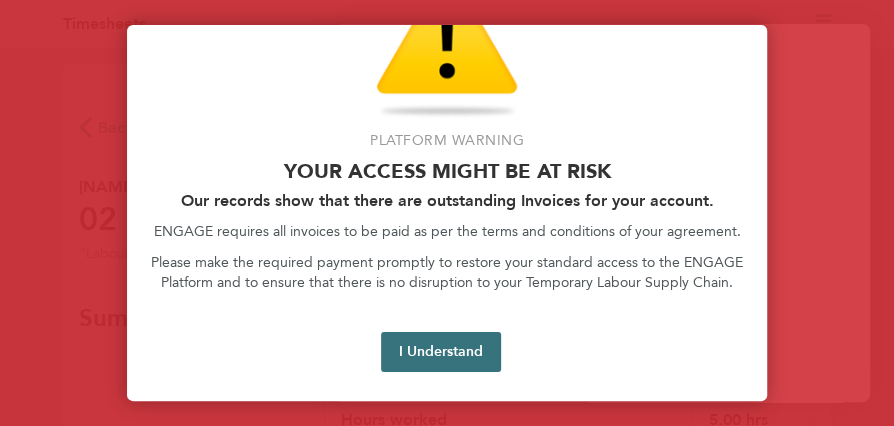 click on "I Understand" at bounding box center (441, 352) 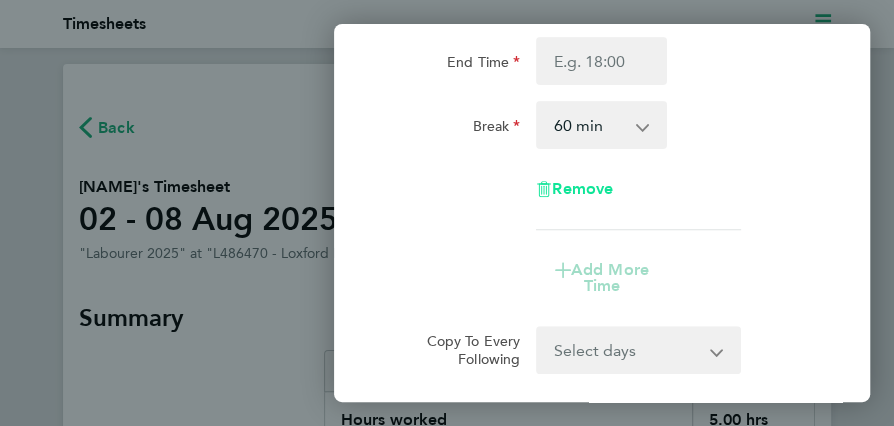 click 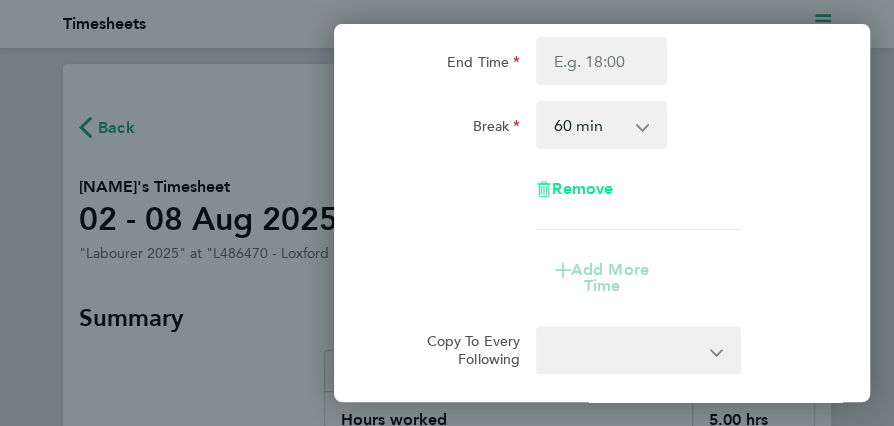 select on "null" 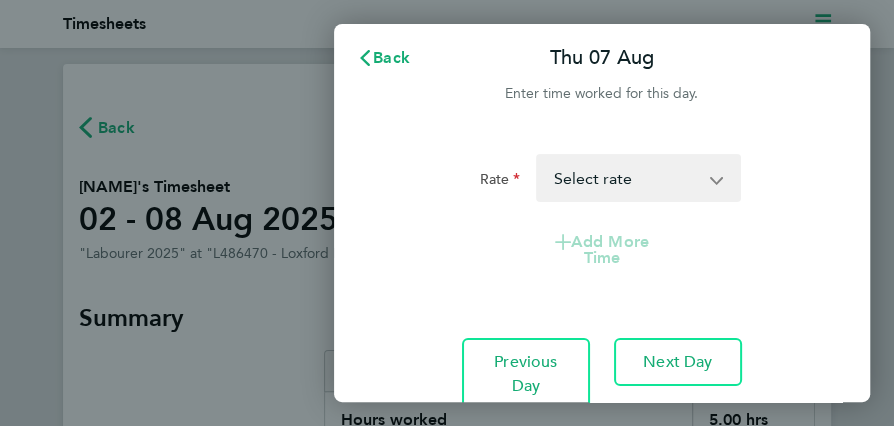 scroll, scrollTop: 0, scrollLeft: 0, axis: both 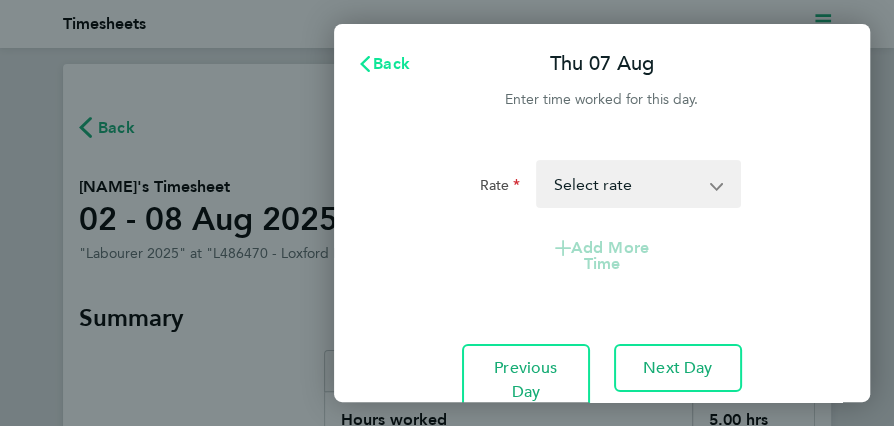 click on "Back" 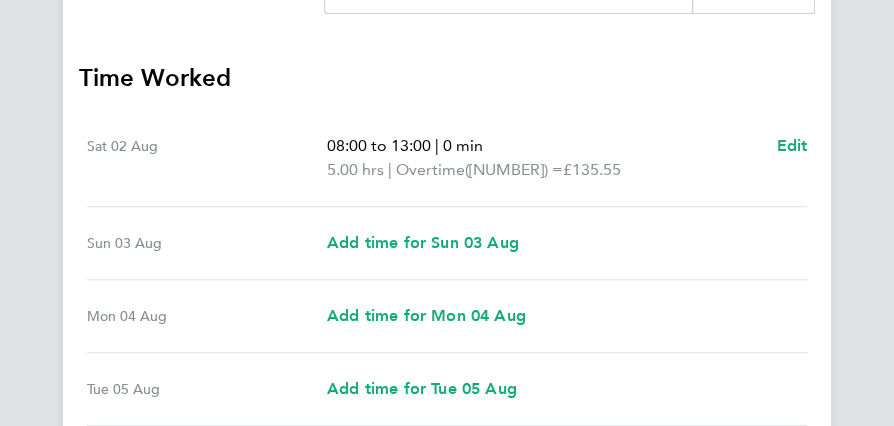 scroll, scrollTop: 457, scrollLeft: 0, axis: vertical 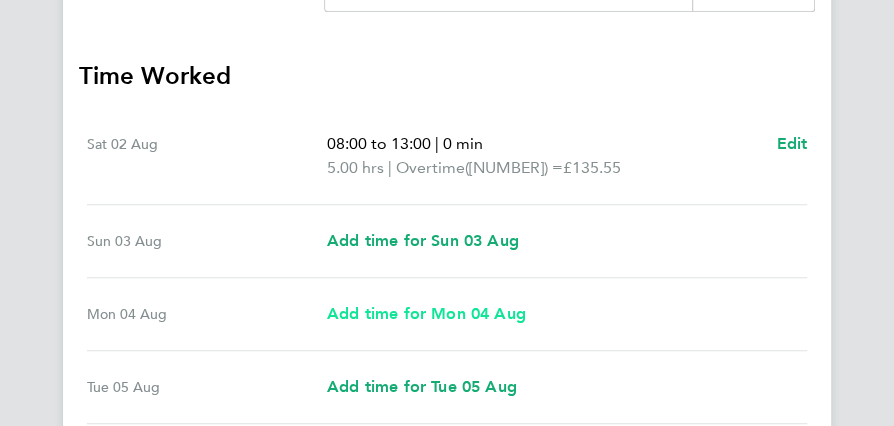 click on "Add time for Mon 04 Aug" at bounding box center [426, 313] 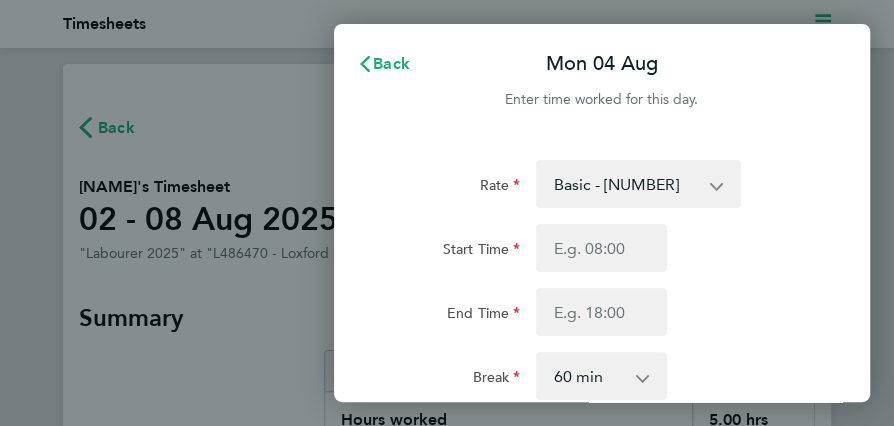 scroll, scrollTop: 0, scrollLeft: 0, axis: both 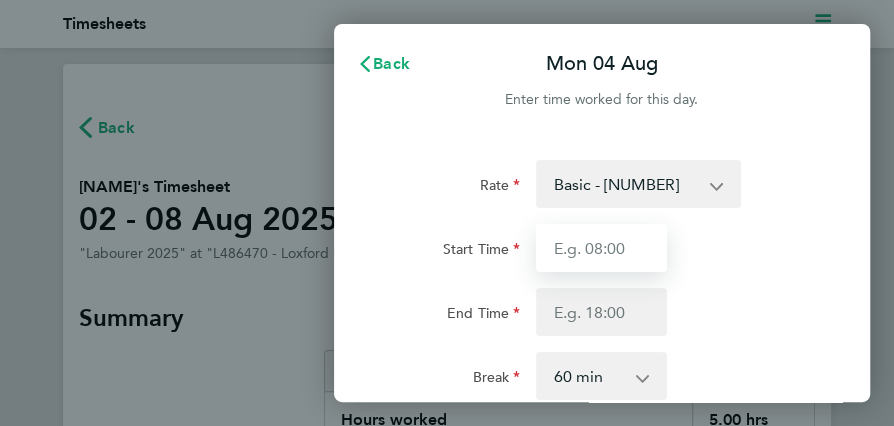 click on "Start Time" at bounding box center [601, 248] 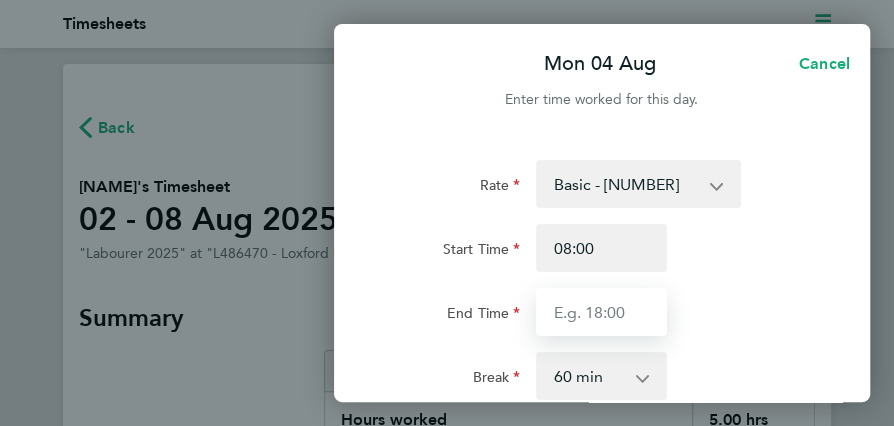 click on "End Time" at bounding box center (601, 312) 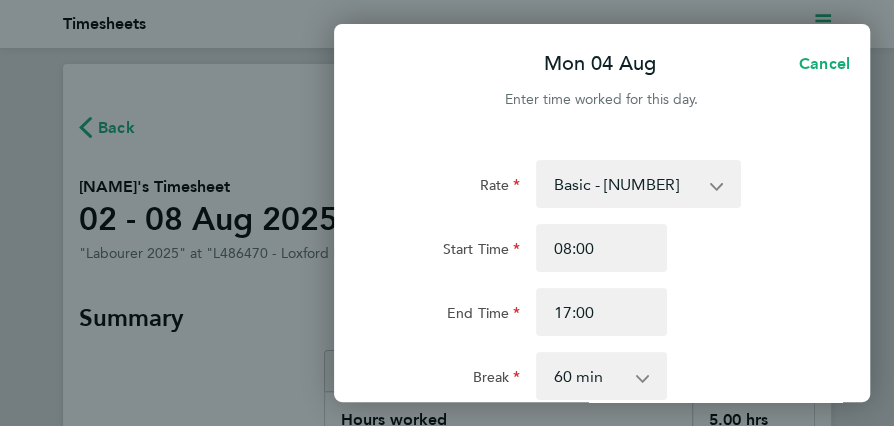 click on "0 min   15 min   30 min   45 min   60 min   75 min   90 min" at bounding box center [589, 376] 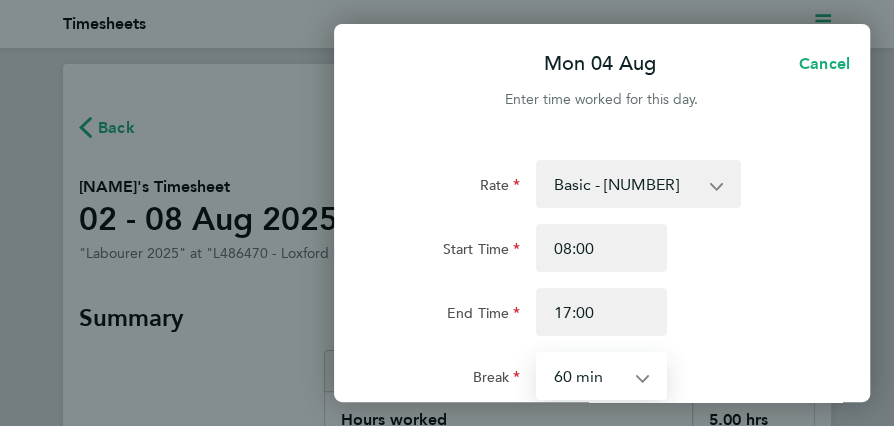 select on "30" 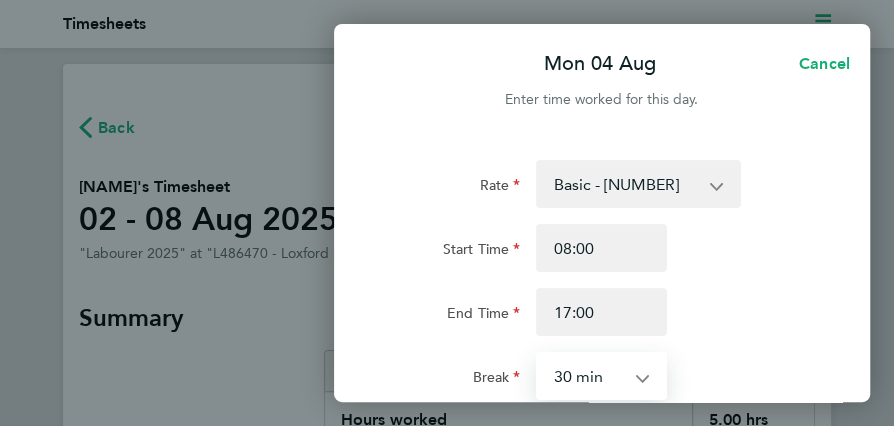 click on "0 min   15 min   30 min   45 min   60 min   75 min   90 min" at bounding box center [589, 376] 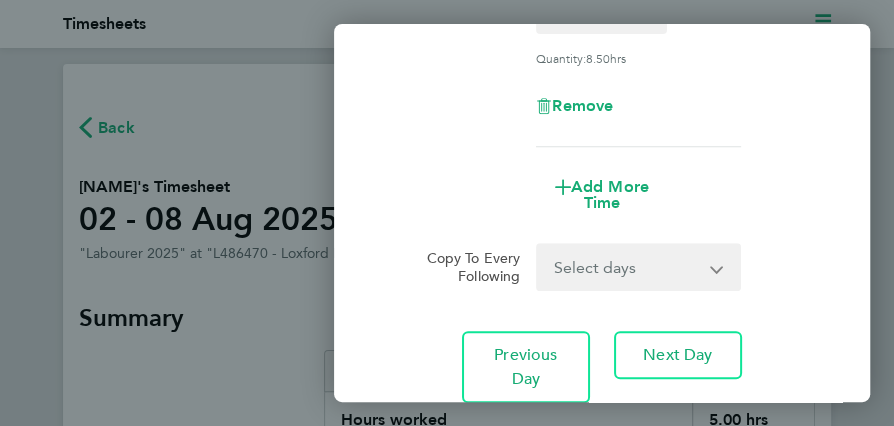 scroll, scrollTop: 388, scrollLeft: 0, axis: vertical 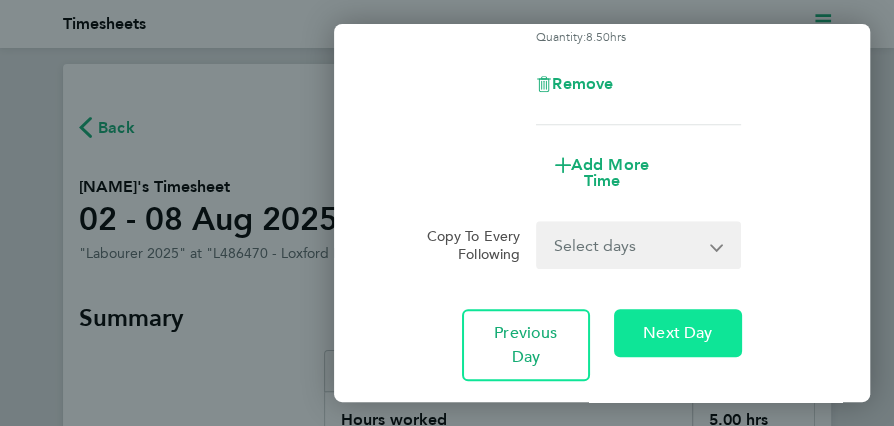 click on "Next Day" 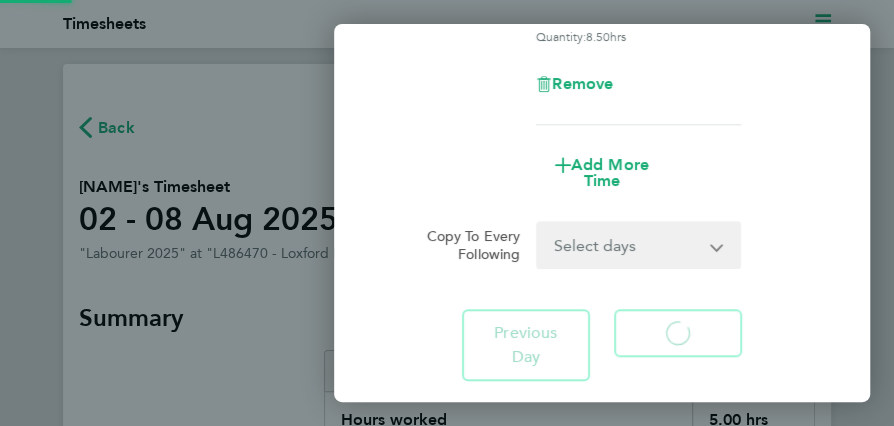 select on "60" 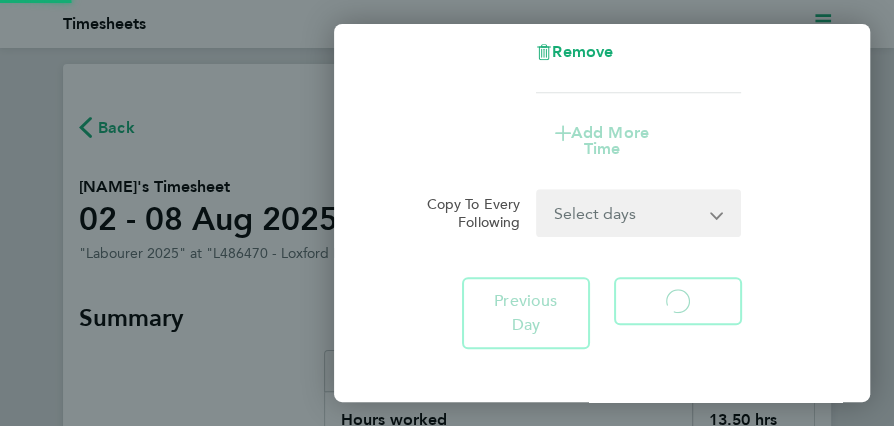 select on "60" 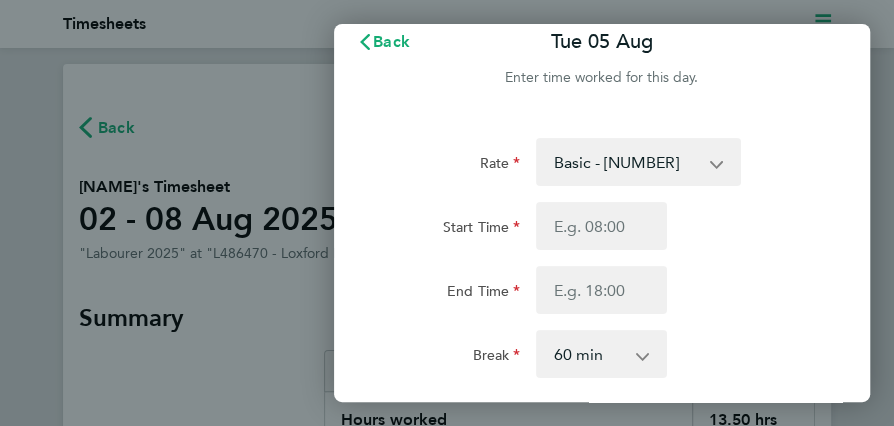 scroll, scrollTop: 0, scrollLeft: 0, axis: both 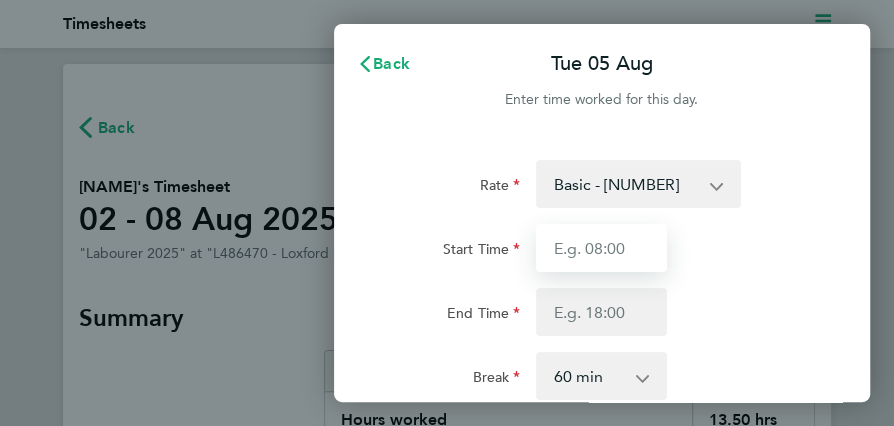 click on "Start Time" at bounding box center (601, 248) 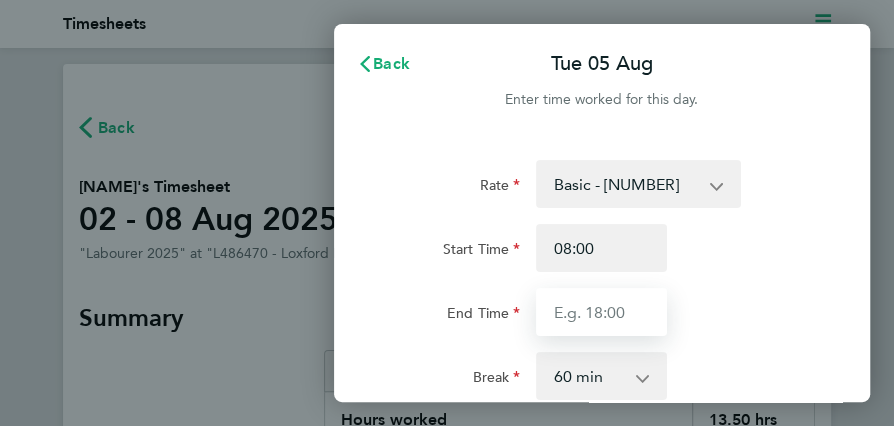 click on "End Time" at bounding box center (601, 312) 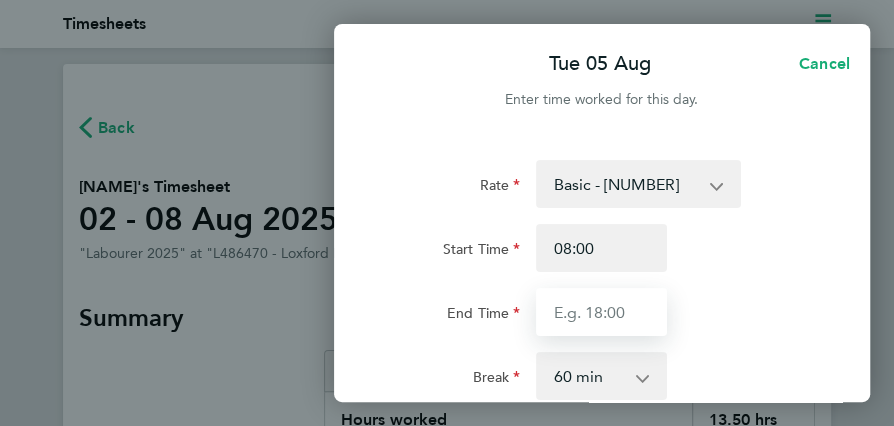 type on "17:00" 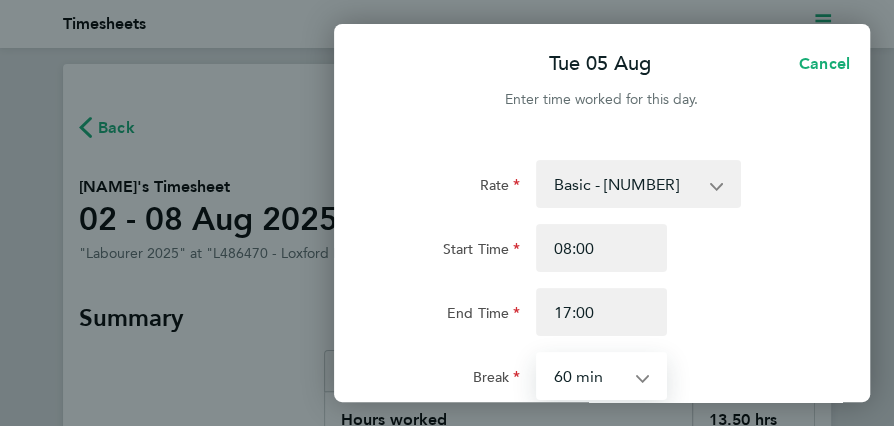 click on "0 min   15 min   30 min   45 min   60 min   75 min   90 min" at bounding box center [589, 376] 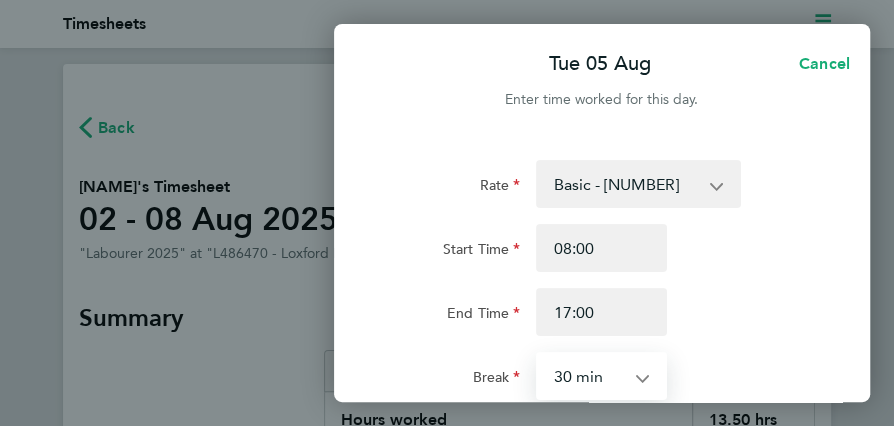 click on "0 min   15 min   30 min   45 min   60 min   75 min   90 min" at bounding box center [589, 376] 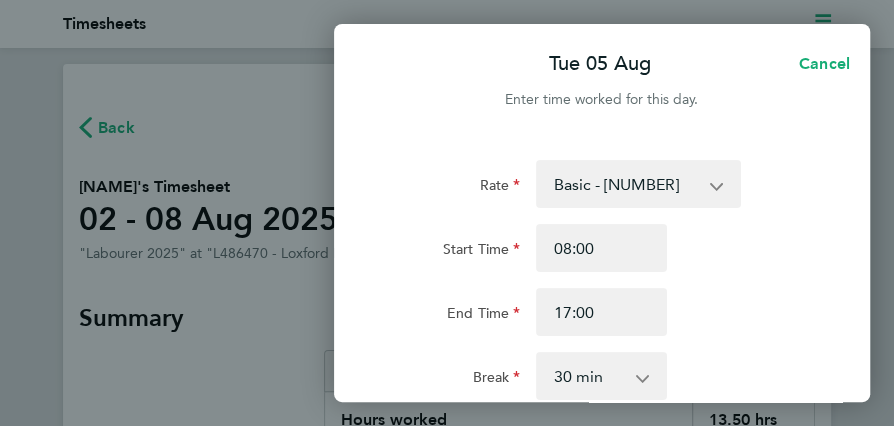 click on "End Time 17:00" 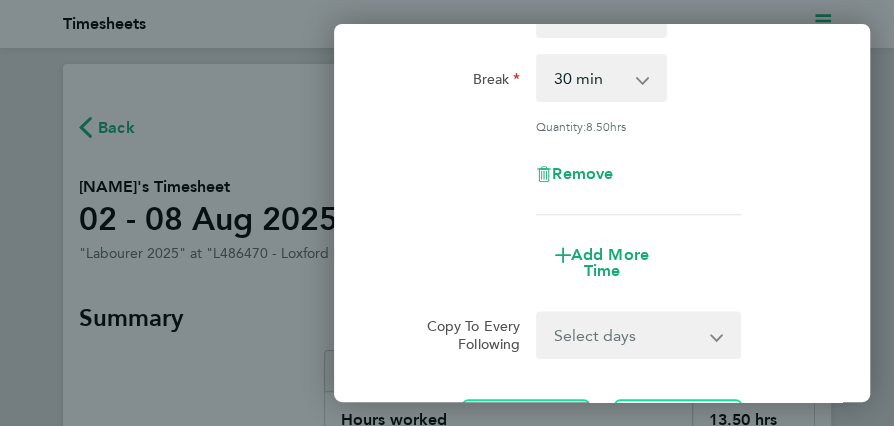 scroll, scrollTop: 320, scrollLeft: 0, axis: vertical 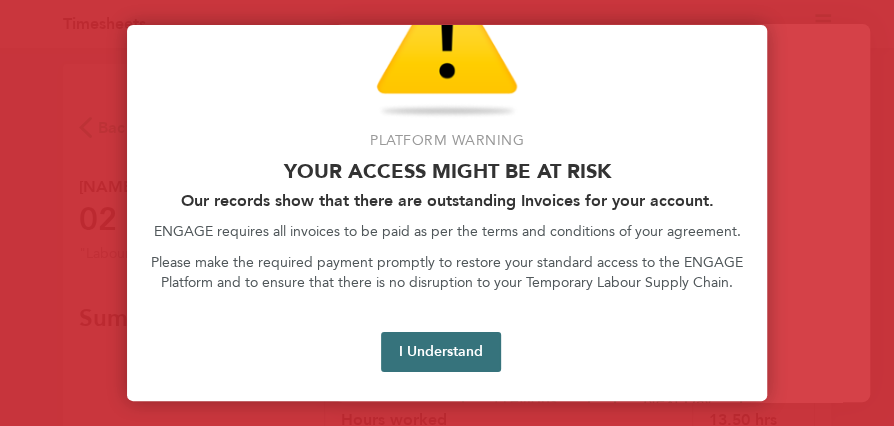 click on "I Understand" at bounding box center (441, 352) 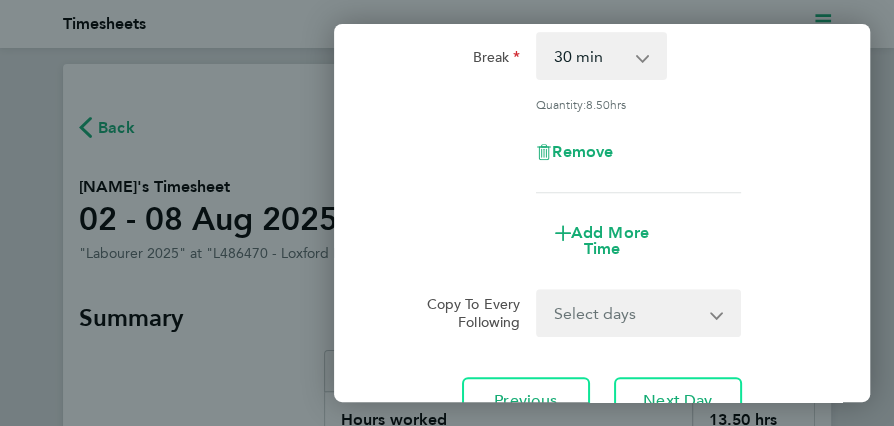 click on "Rate Basic - [NUMBER] Overtime - [NUMBER] Start Time [TIME] End Time [TIME] Break 0 min 15 min 30 min 45 min 60 min 75 min 90 min Quantity: [NUMBER] hrs Remove Add More Time" 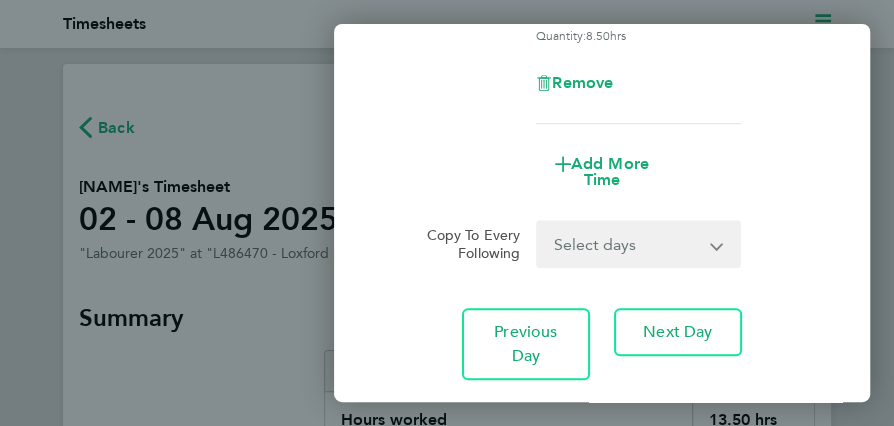 scroll, scrollTop: 411, scrollLeft: 0, axis: vertical 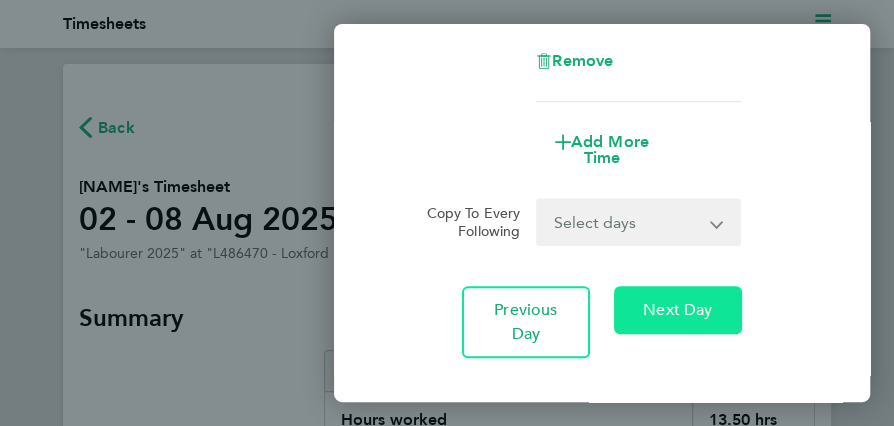 click on "Next Day" 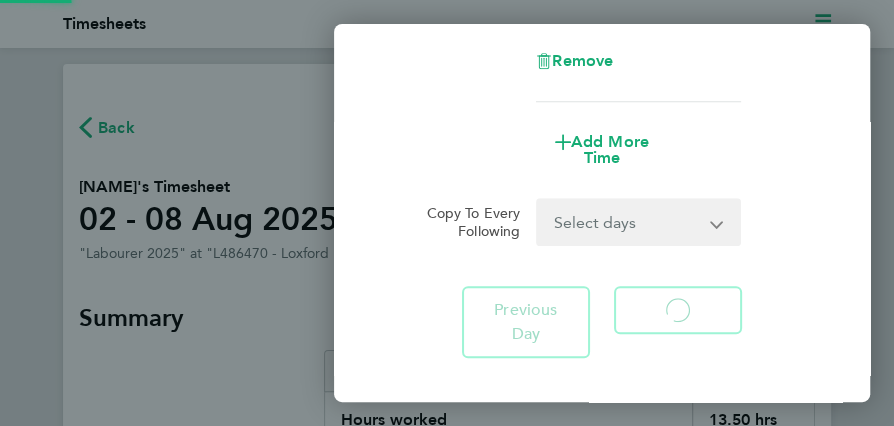 select on "60" 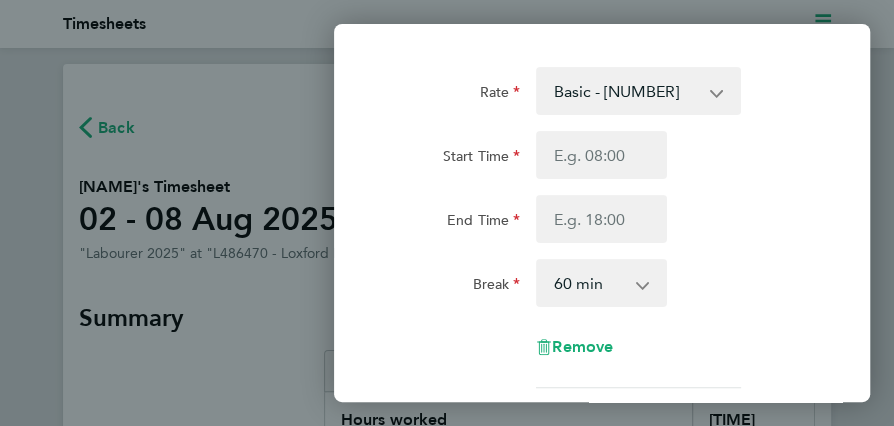 scroll, scrollTop: 91, scrollLeft: 0, axis: vertical 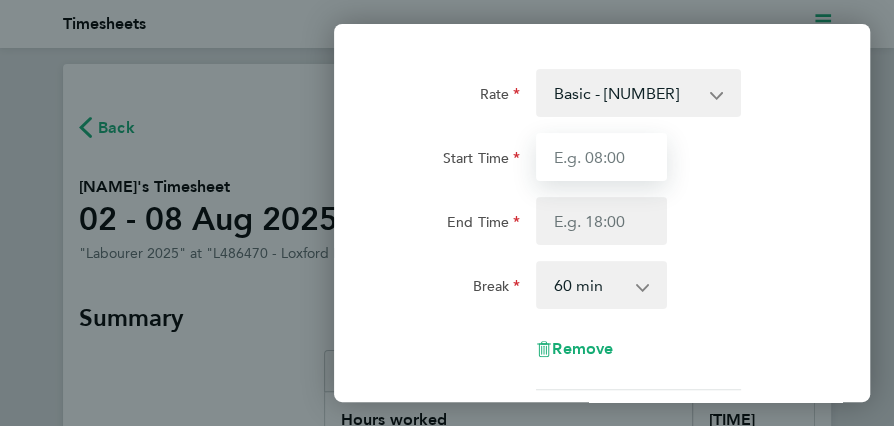 click on "Start Time" at bounding box center (601, 157) 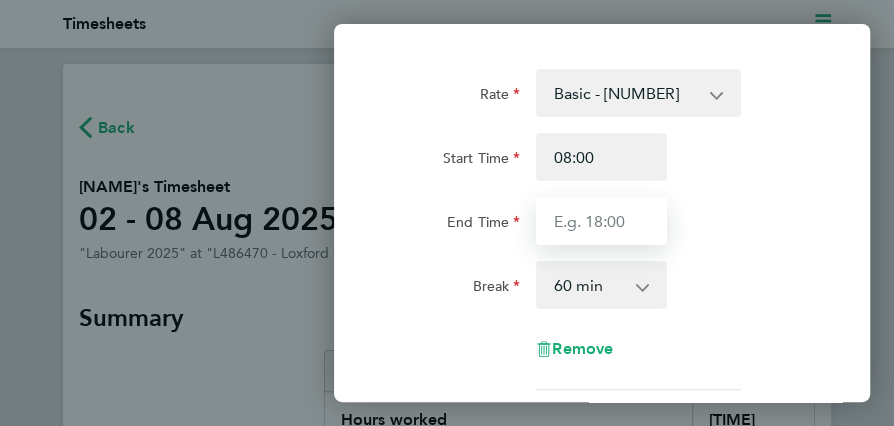 click on "End Time" at bounding box center (601, 221) 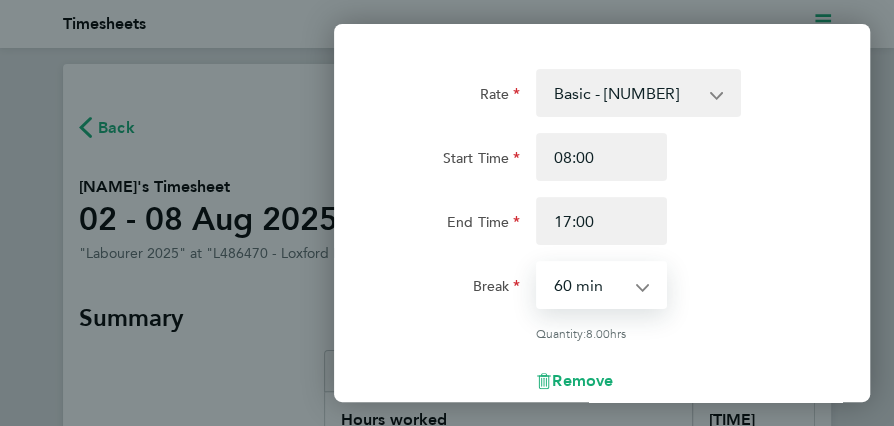 click on "0 min   15 min   30 min   45 min   60 min   75 min   90 min" at bounding box center [589, 285] 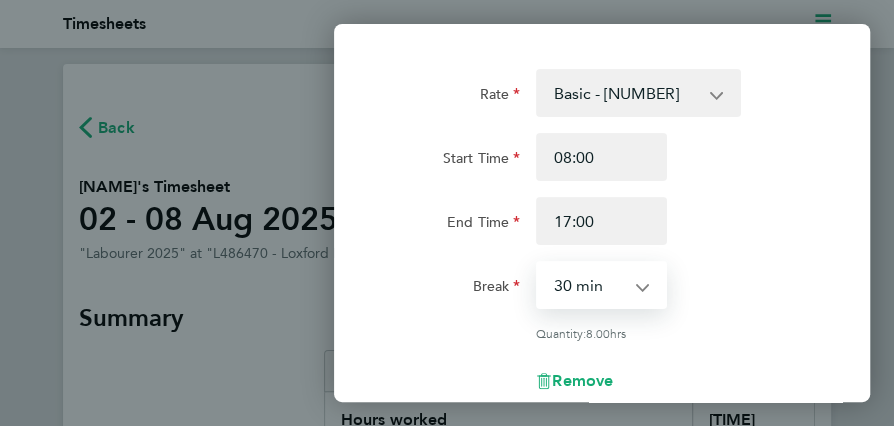 click on "0 min   15 min   30 min   45 min   60 min   75 min   90 min" at bounding box center [589, 285] 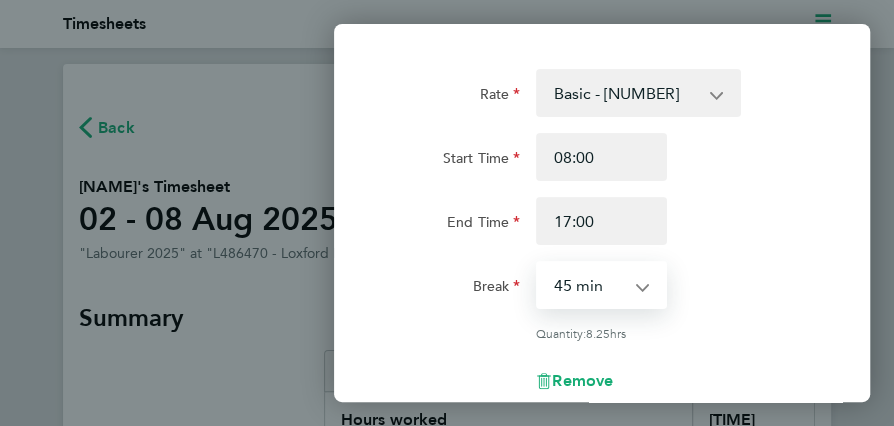 select on "30" 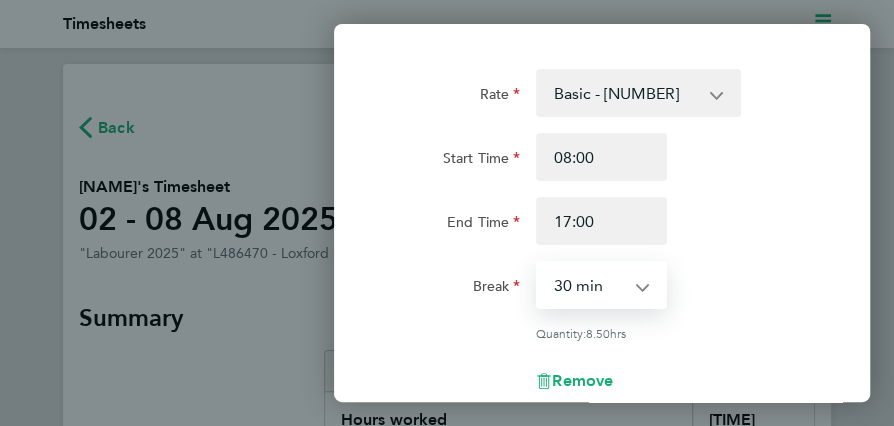click on "Break  0 min   15 min   30 min   45 min   60 min   75 min   90 min" 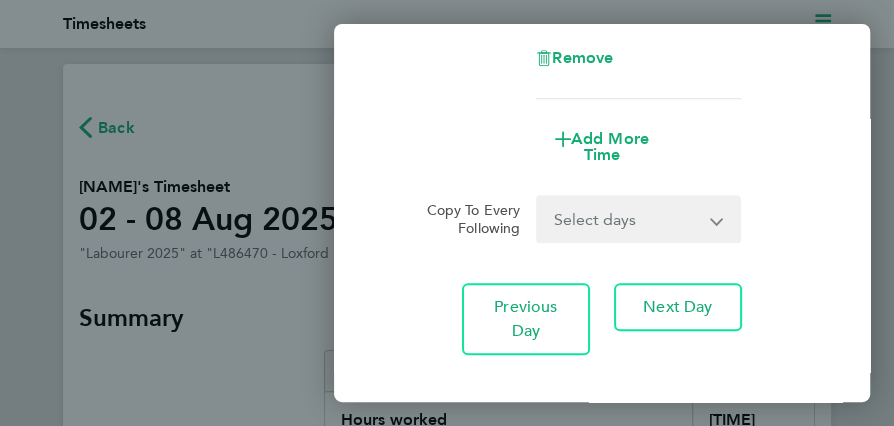 scroll, scrollTop: 434, scrollLeft: 0, axis: vertical 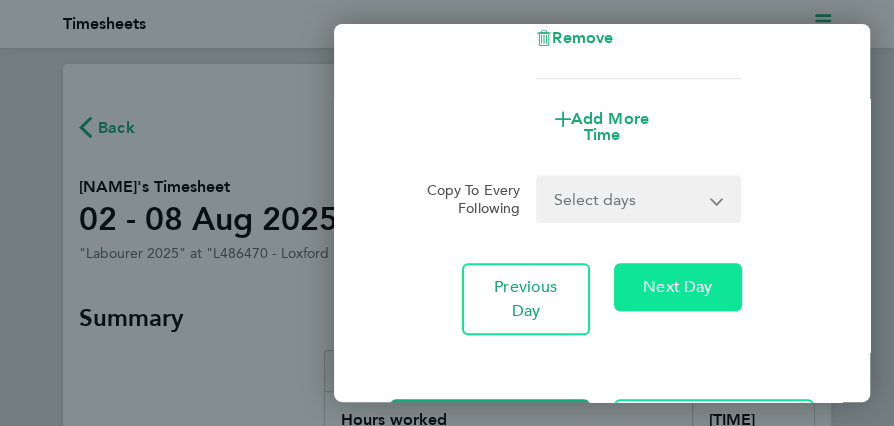 click on "Next Day" 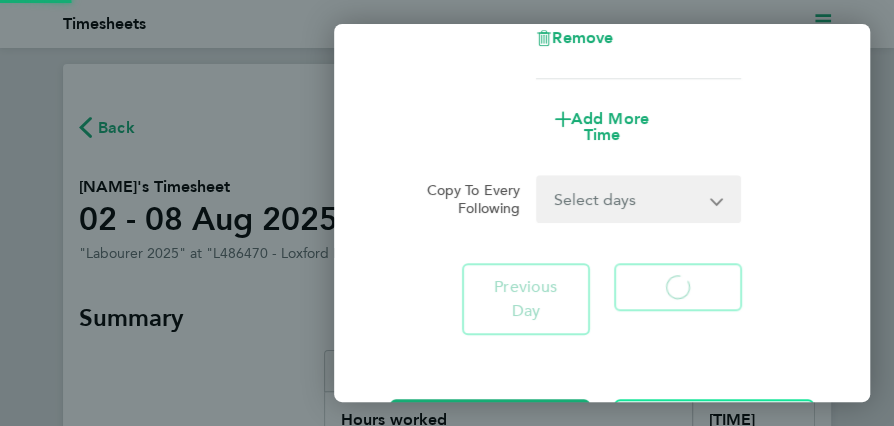 select on "60" 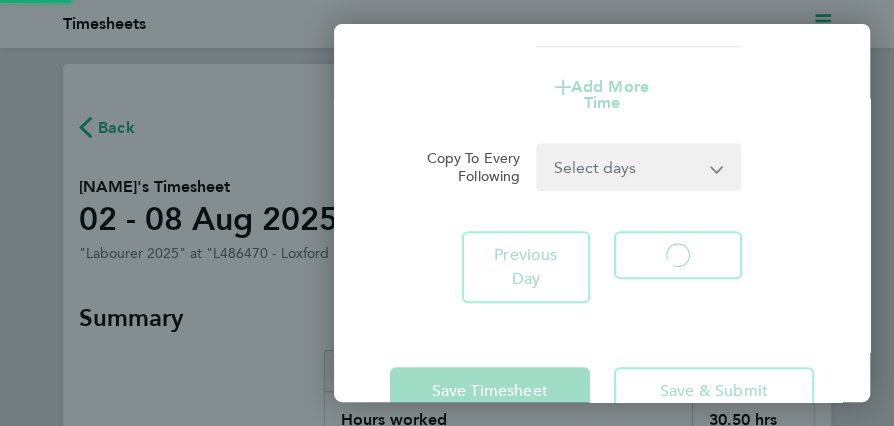 select on "60" 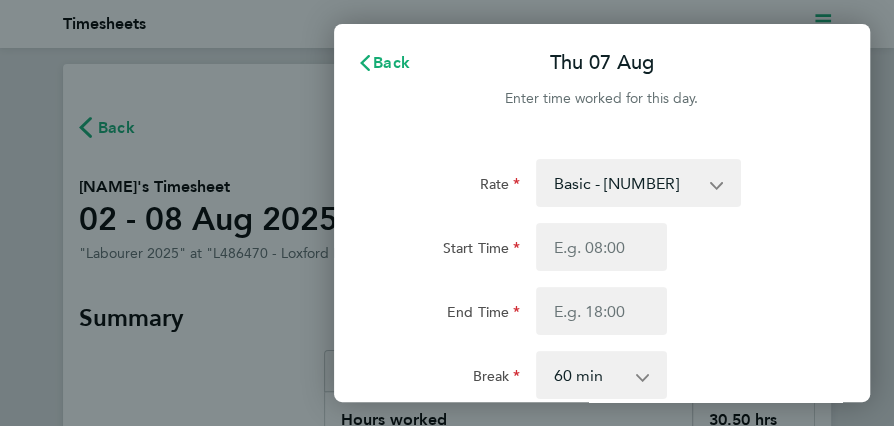 scroll, scrollTop: 0, scrollLeft: 0, axis: both 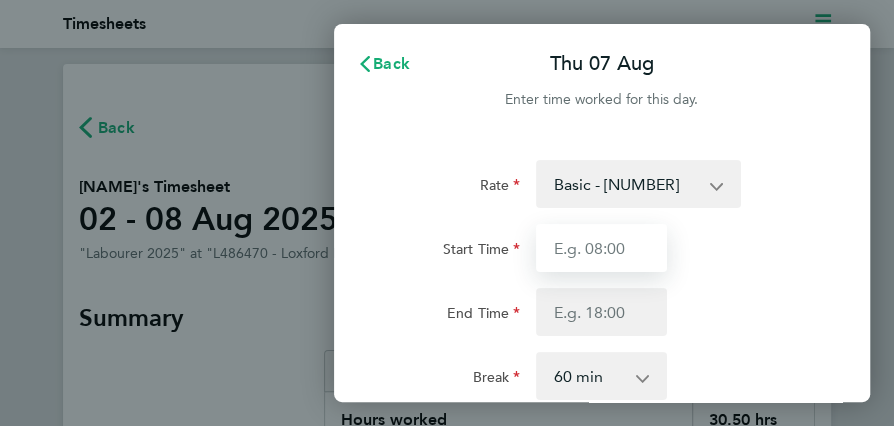 click on "Start Time" at bounding box center [601, 248] 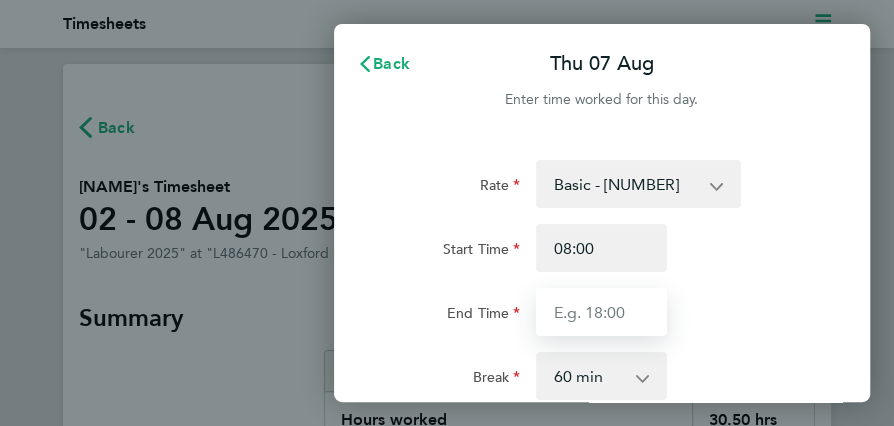 click on "End Time" at bounding box center [601, 312] 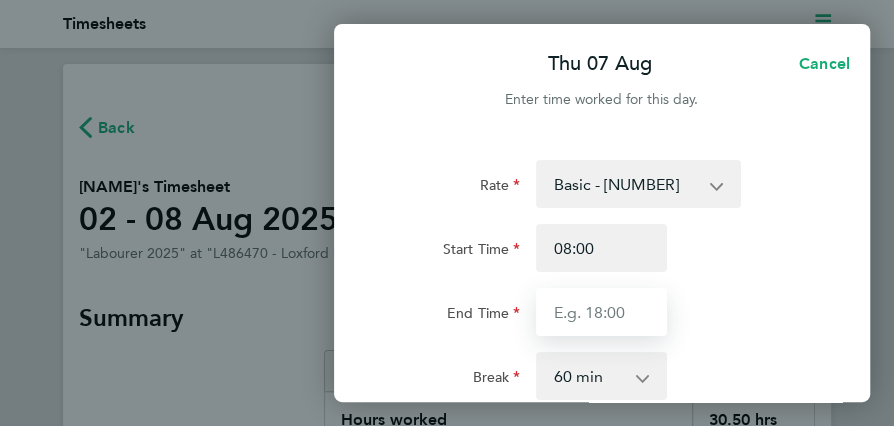 type on "17:00" 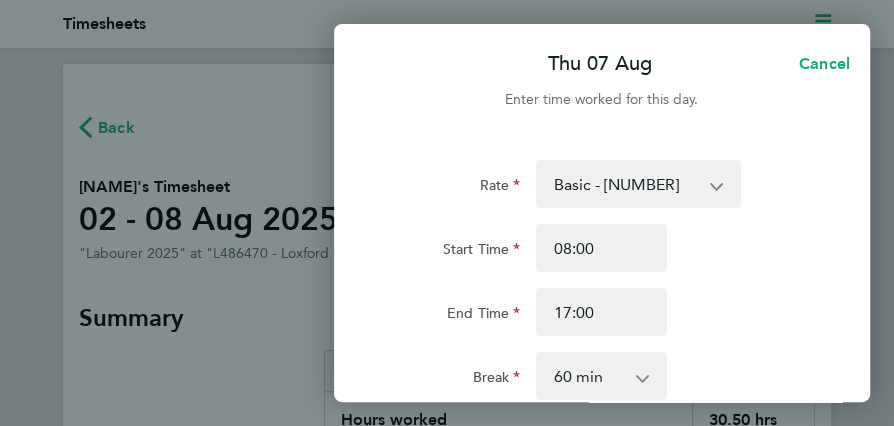 click on "0 min   15 min   30 min   45 min   60 min   75 min   90 min" at bounding box center [589, 376] 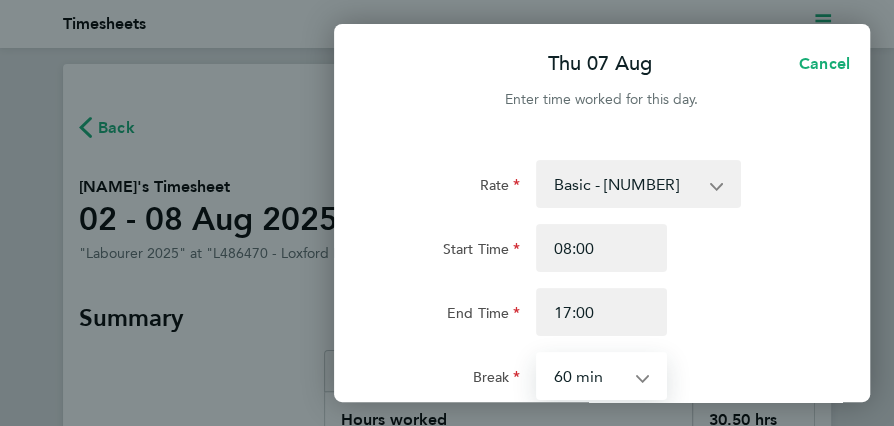select on "30" 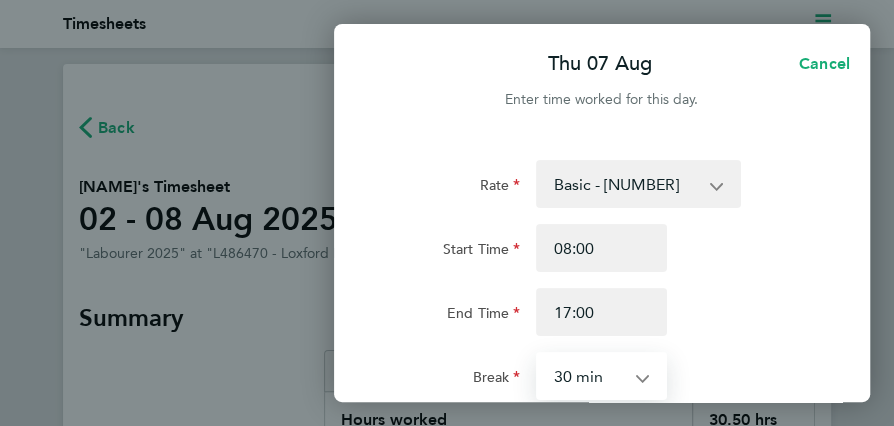 click on "0 min   15 min   30 min   45 min   60 min   75 min   90 min" at bounding box center (589, 376) 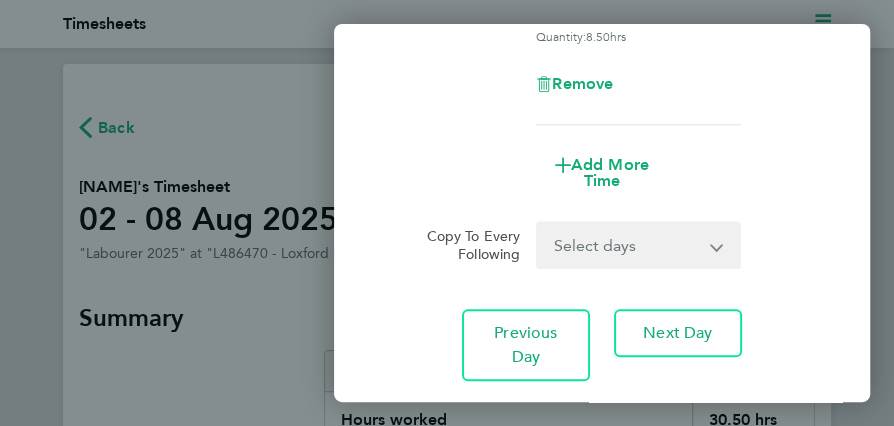 scroll, scrollTop: 411, scrollLeft: 0, axis: vertical 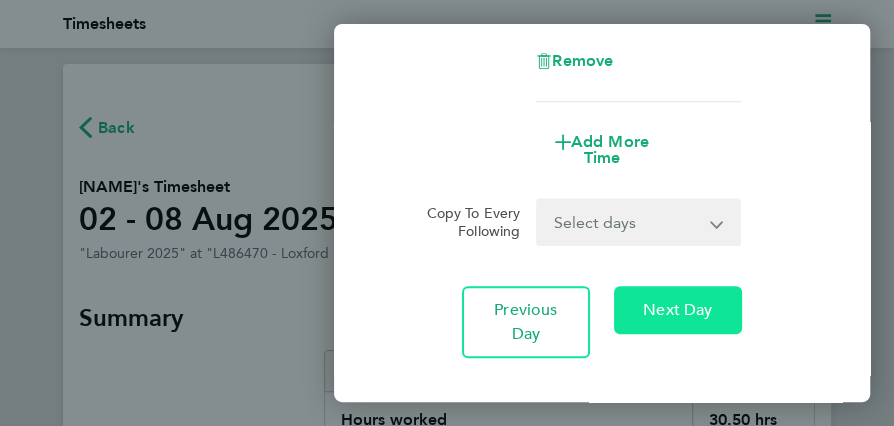 click on "Next Day" 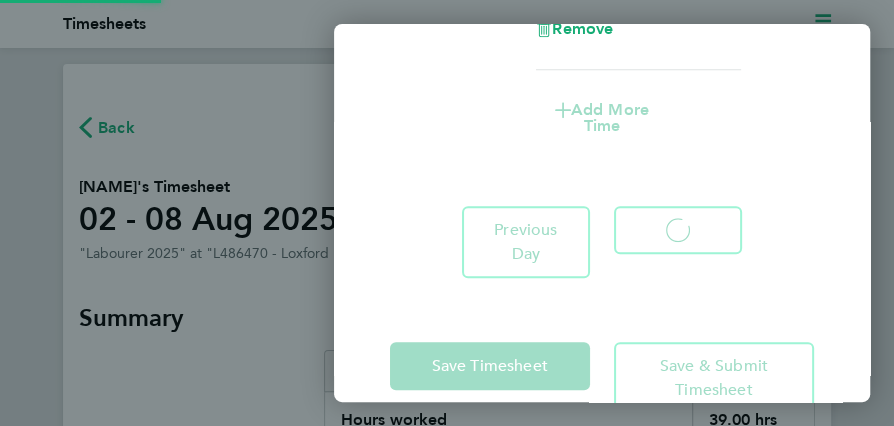 select on "60" 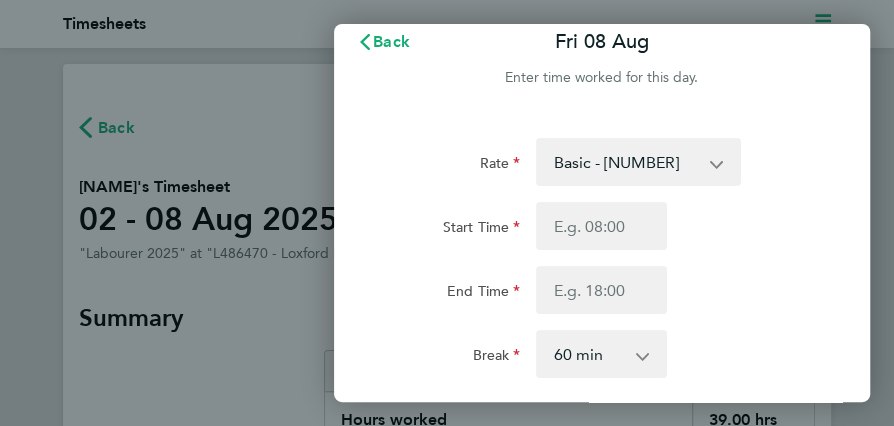 scroll, scrollTop: 0, scrollLeft: 0, axis: both 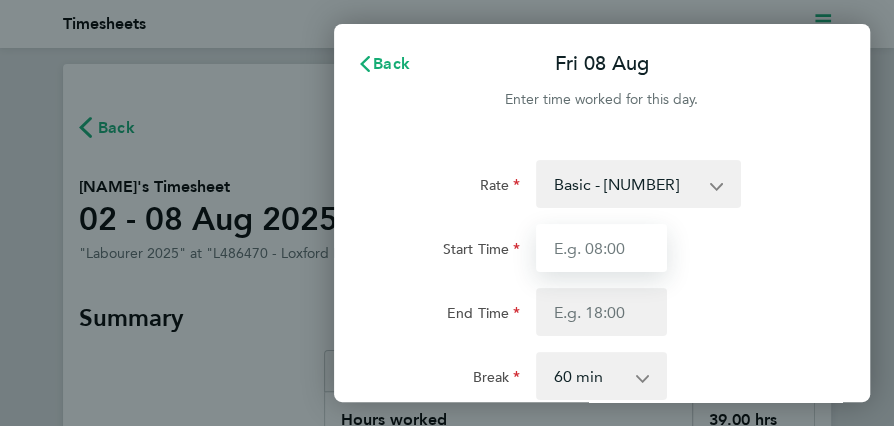 click on "Start Time" at bounding box center (601, 248) 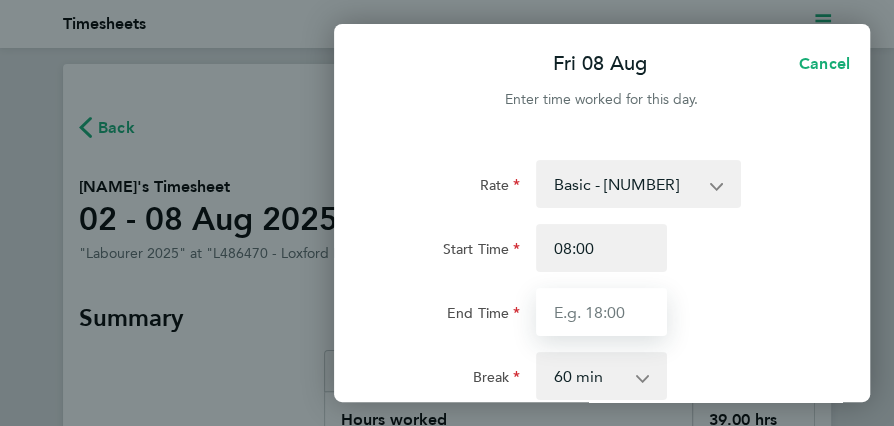 click on "End Time" at bounding box center (601, 312) 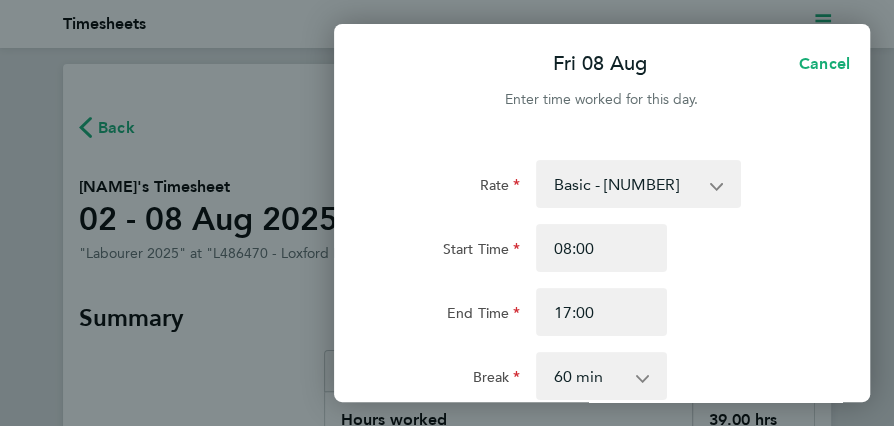 click on "0 min   15 min   30 min   45 min   60 min   75 min   90 min" at bounding box center (589, 376) 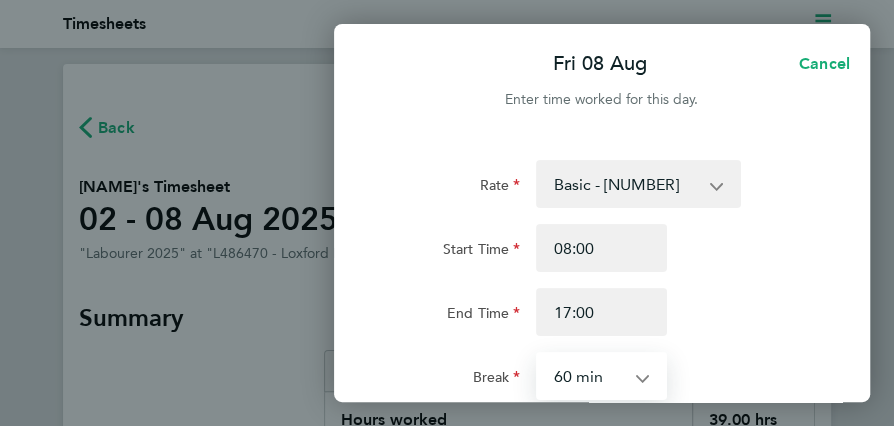 select on "30" 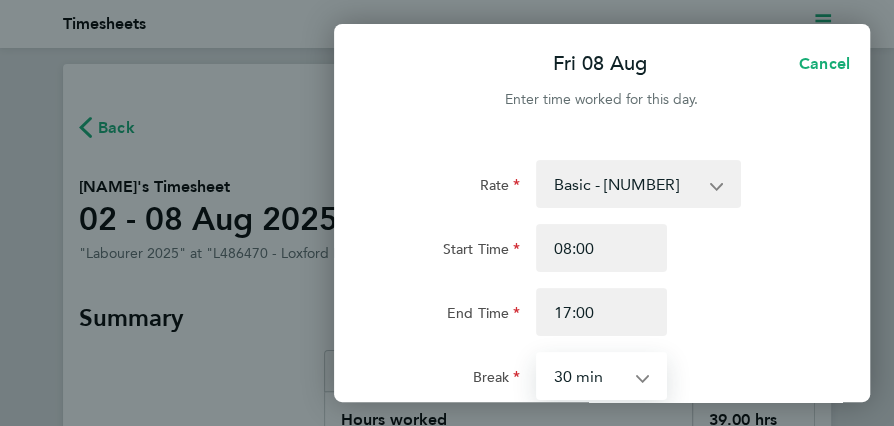click on "0 min   15 min   30 min   45 min   60 min   75 min   90 min" at bounding box center [589, 376] 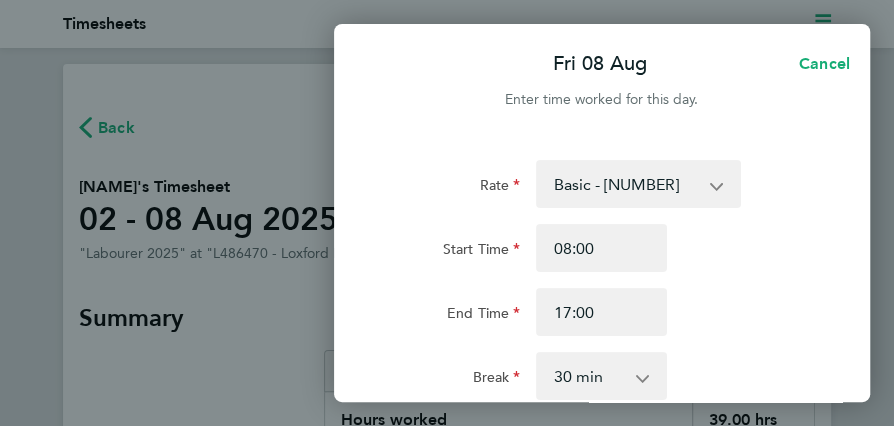 click on "End Time 17:00" 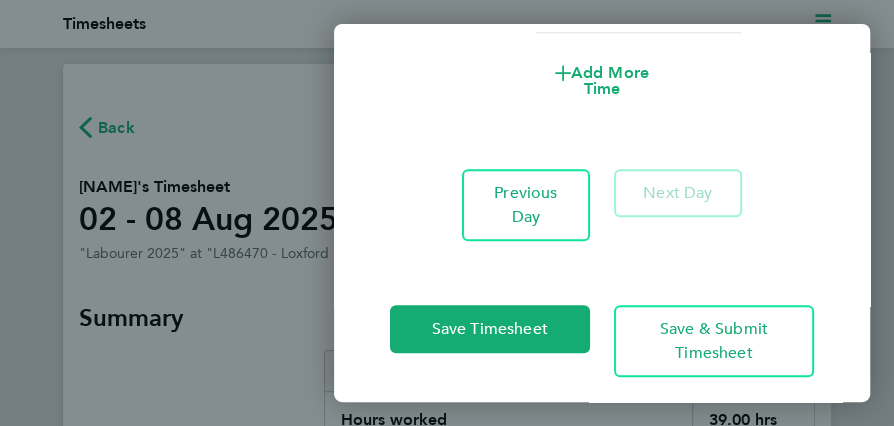 scroll, scrollTop: 497, scrollLeft: 0, axis: vertical 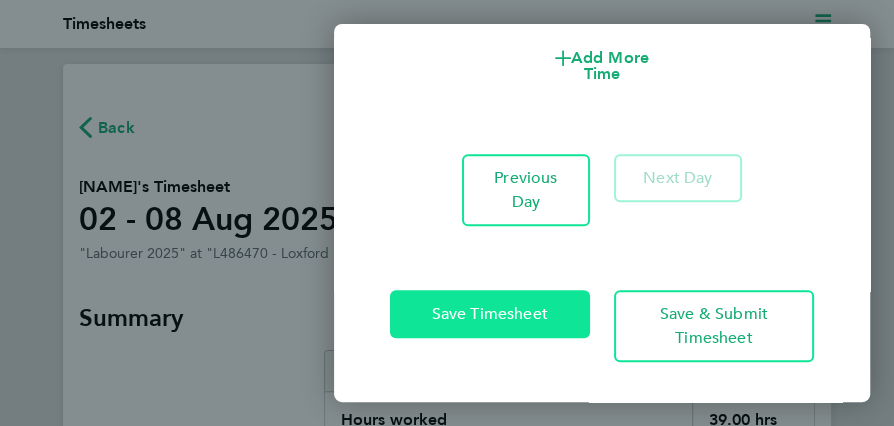 click on "Save Timesheet" 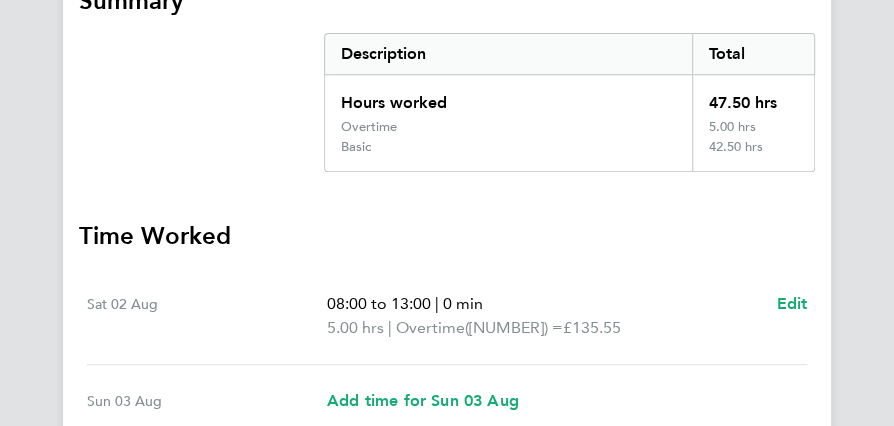 scroll, scrollTop: 320, scrollLeft: 0, axis: vertical 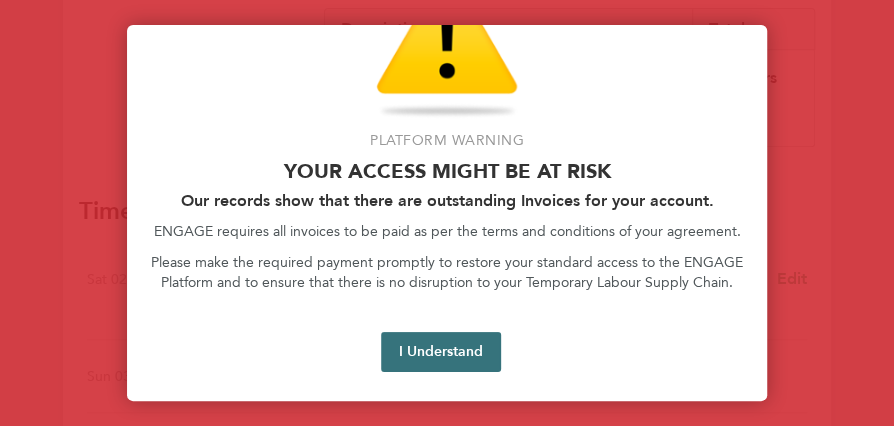 click on "I Understand" at bounding box center [441, 352] 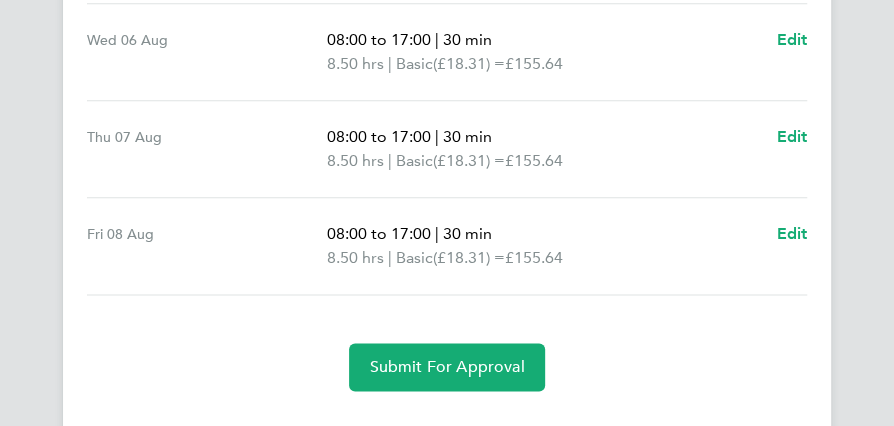 scroll, scrollTop: 966, scrollLeft: 0, axis: vertical 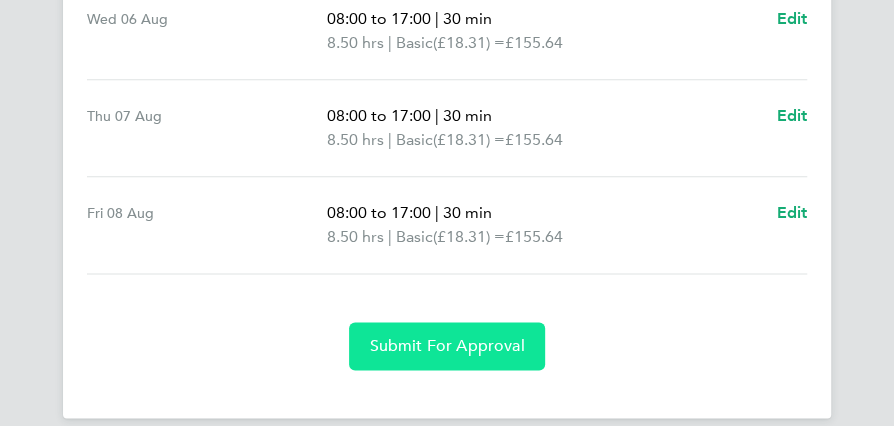 click on "Submit For Approval" 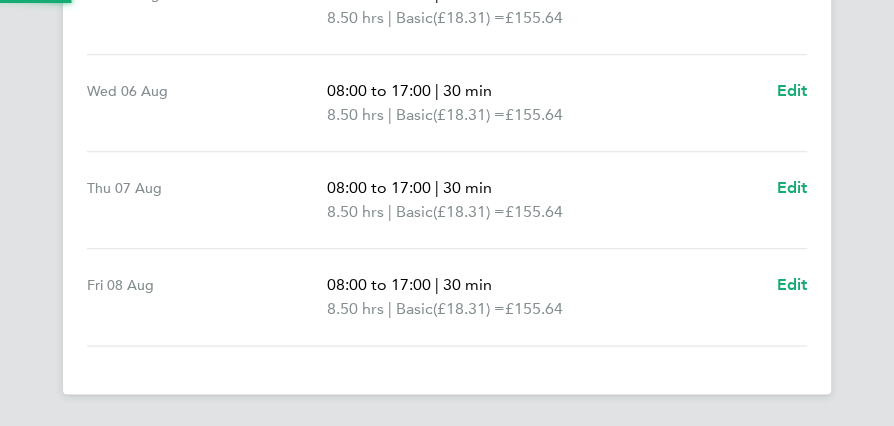 scroll, scrollTop: 893, scrollLeft: 0, axis: vertical 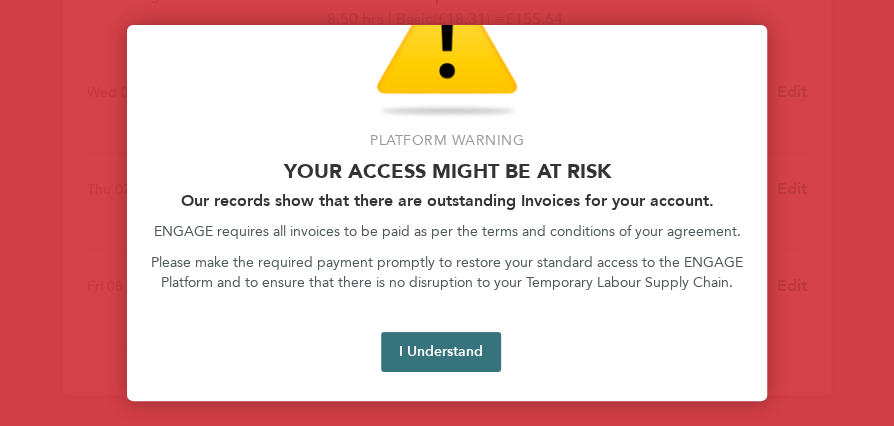 click on "I Understand" at bounding box center (441, 352) 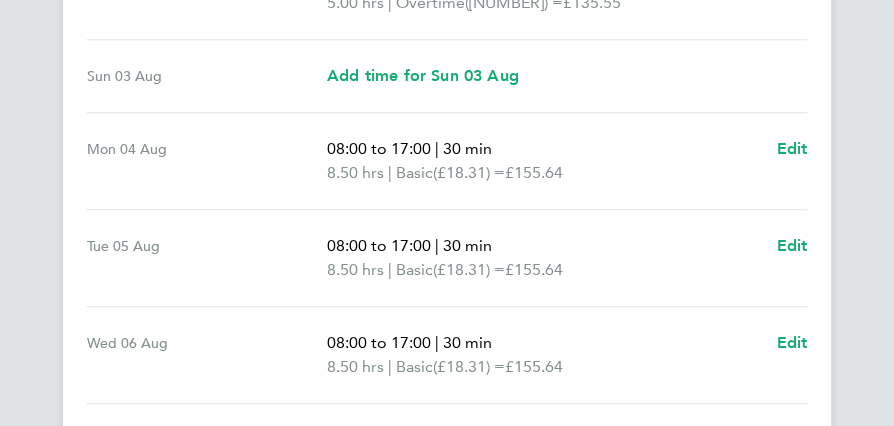 scroll, scrollTop: 641, scrollLeft: 0, axis: vertical 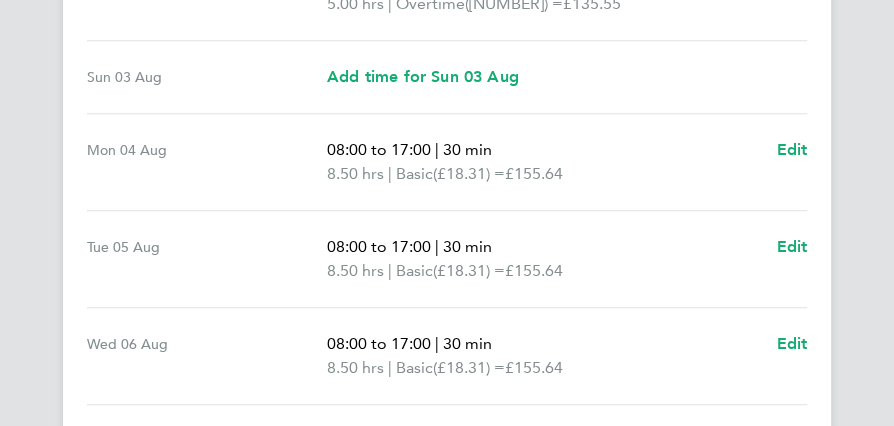 select on "30" 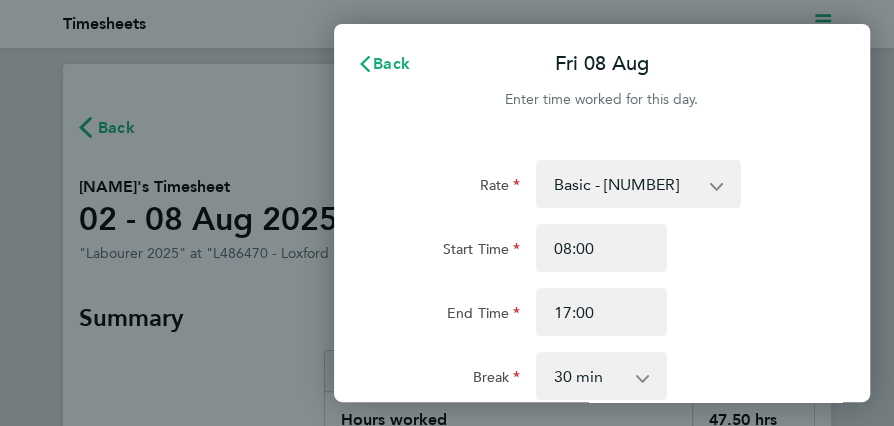 scroll, scrollTop: 0, scrollLeft: 0, axis: both 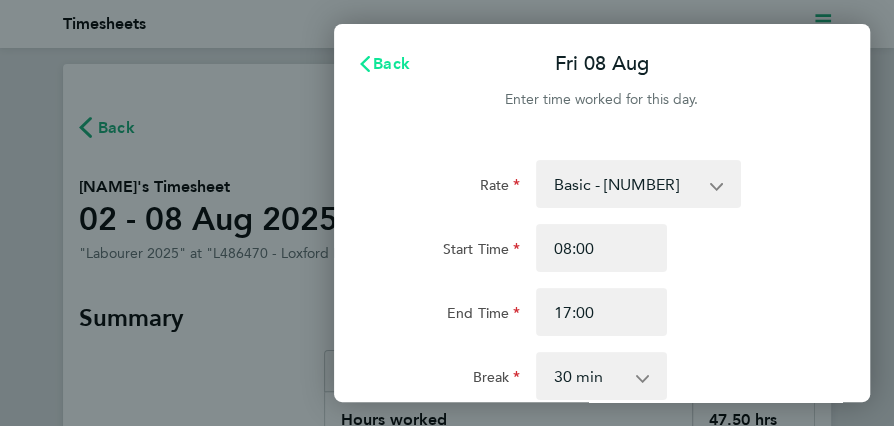 click 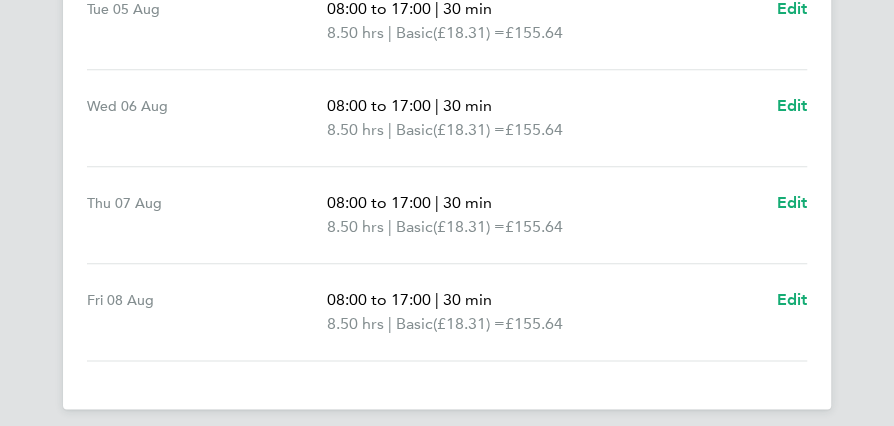 scroll, scrollTop: 893, scrollLeft: 0, axis: vertical 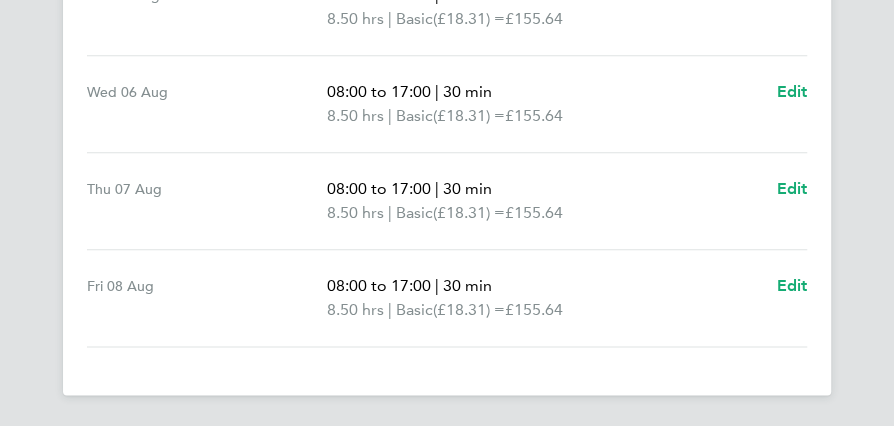 select on "30" 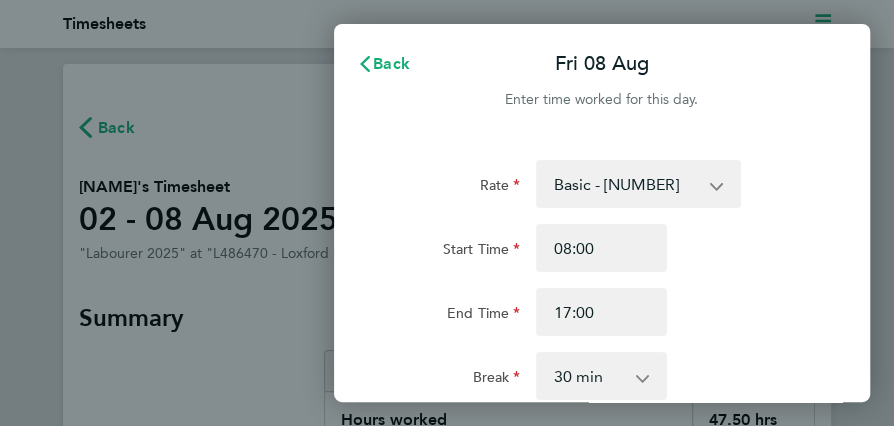 scroll, scrollTop: 0, scrollLeft: 0, axis: both 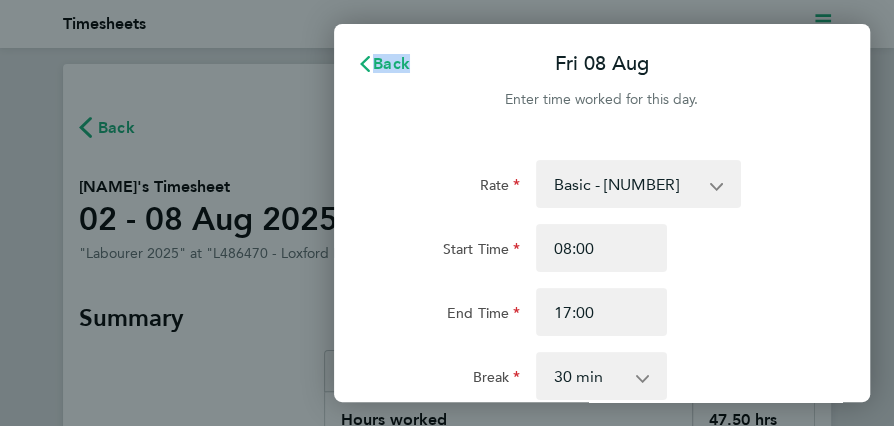 click on "Back [DAY] [DATE] Enter time worked for this day. Rate Basic - [NUMBER] Overtime - [NUMBER] Start Time [TIME] End Time [TIME] Break 0 min 15 min 30 min 45 min 60 min 75 min 90 min Quantity: [NUMBER] hrs Remove Add More Time Previous Day Next Day Save Timesheet Save & Submit Timesheet" 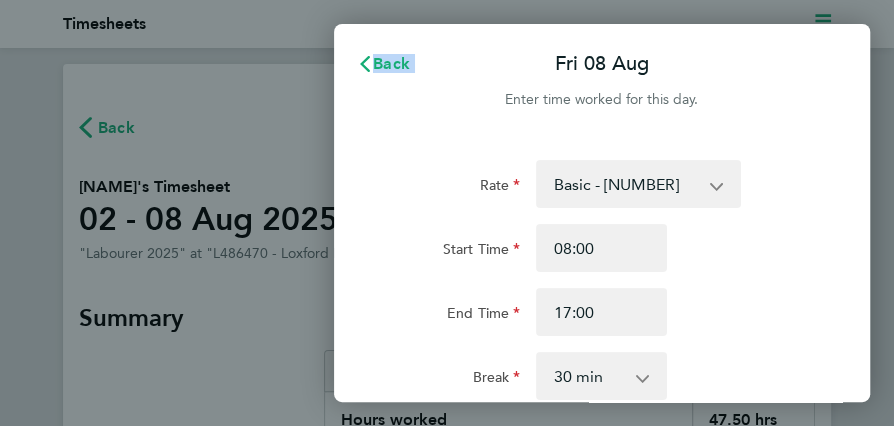click on "Back [DAY] [DATE] Enter time worked for this day. Rate Basic - [NUMBER] Overtime - [NUMBER] Start Time [TIME] End Time [TIME] Break 0 min 15 min 30 min 45 min 60 min 75 min 90 min Quantity: [NUMBER] hrs Remove Add More Time Previous Day Next Day Save Timesheet Save & Submit Timesheet" 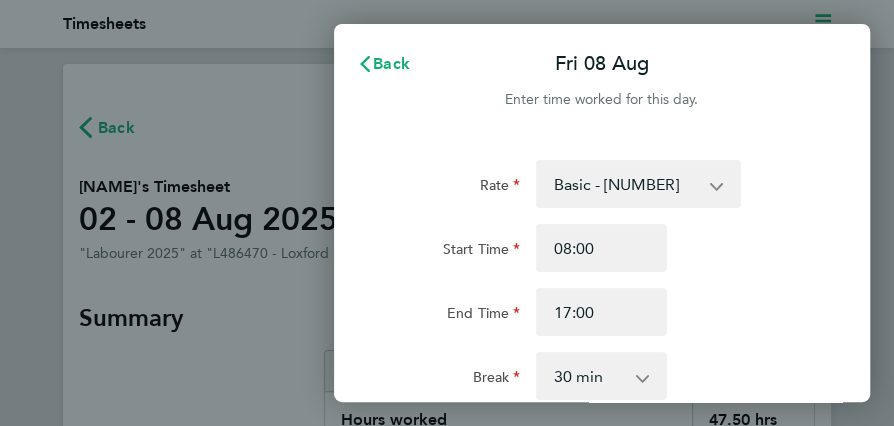 click on "Back [DAY] [DATE] Enter time worked for this day. Rate Basic - [NUMBER] Overtime - [NUMBER] Start Time [TIME] End Time [TIME] Break 0 min 15 min 30 min 45 min 60 min 75 min 90 min Quantity: [NUMBER] hrs Remove Add More Time Previous Day Next Day Save Timesheet Save & Submit Timesheet" 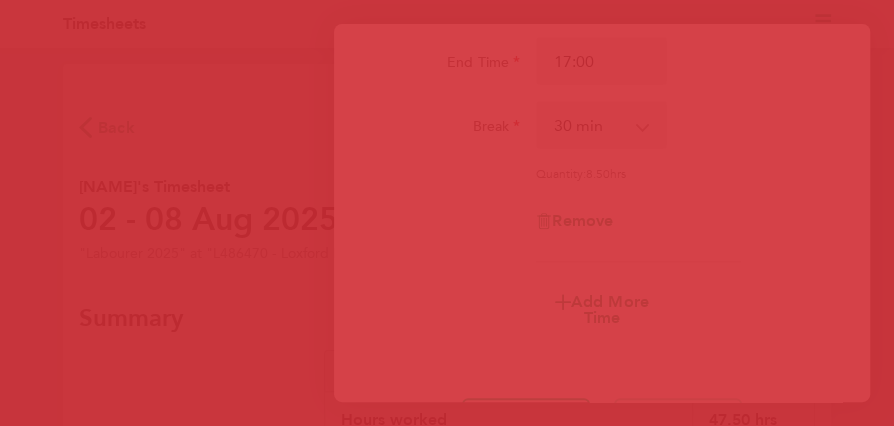 scroll, scrollTop: 274, scrollLeft: 0, axis: vertical 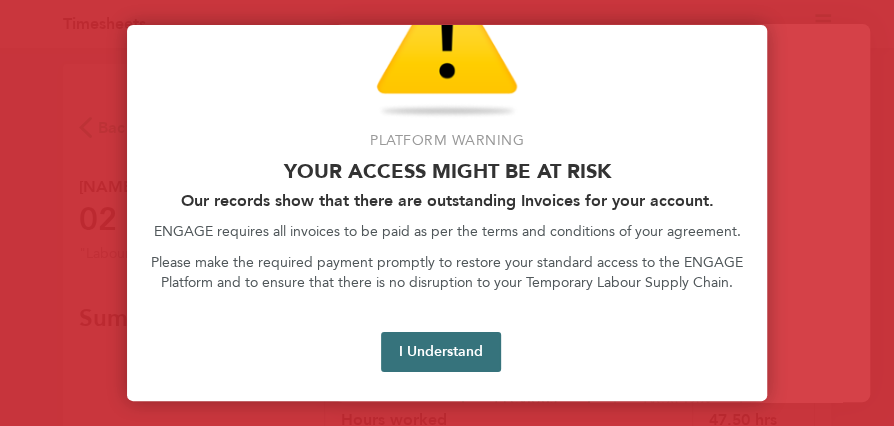 click on "I Understand" at bounding box center (441, 352) 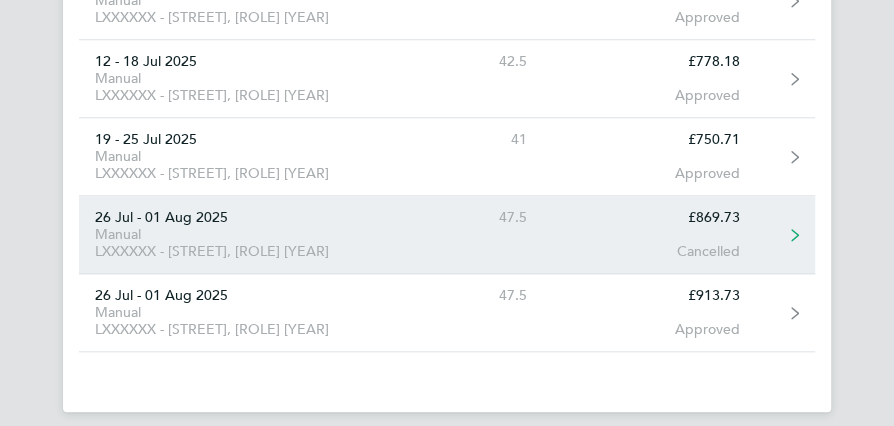 scroll, scrollTop: 723, scrollLeft: 0, axis: vertical 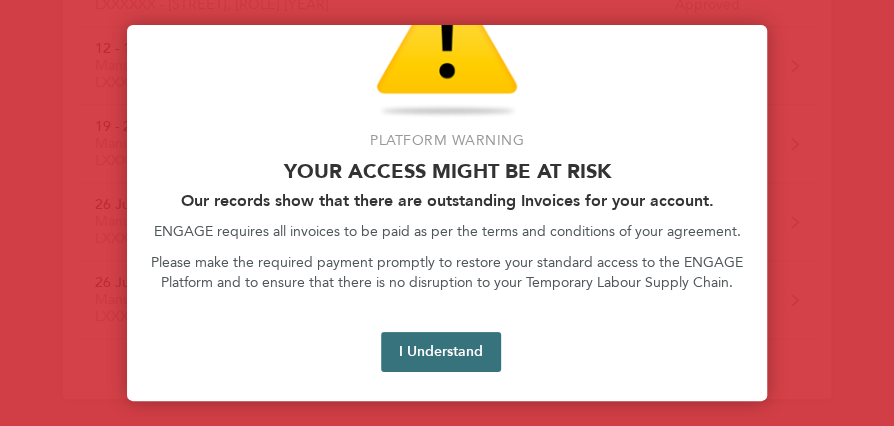 click on "I Understand" at bounding box center (441, 352) 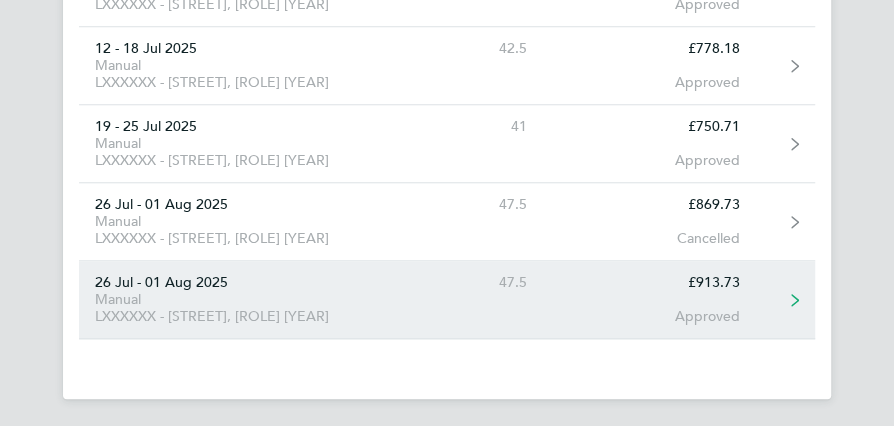 click on "[DATE] - [DATE]   Manual  LXXXXXX - [STREET], [ROLE] [YEAR]  47.5   £913.73   Approved" 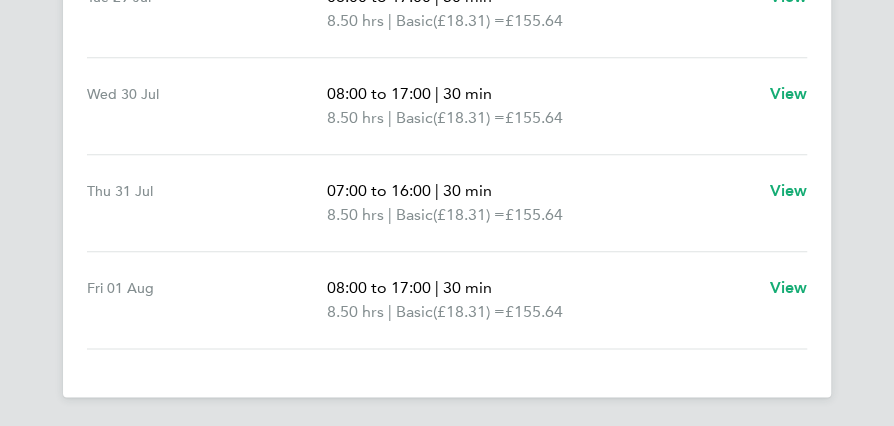 scroll, scrollTop: 887, scrollLeft: 0, axis: vertical 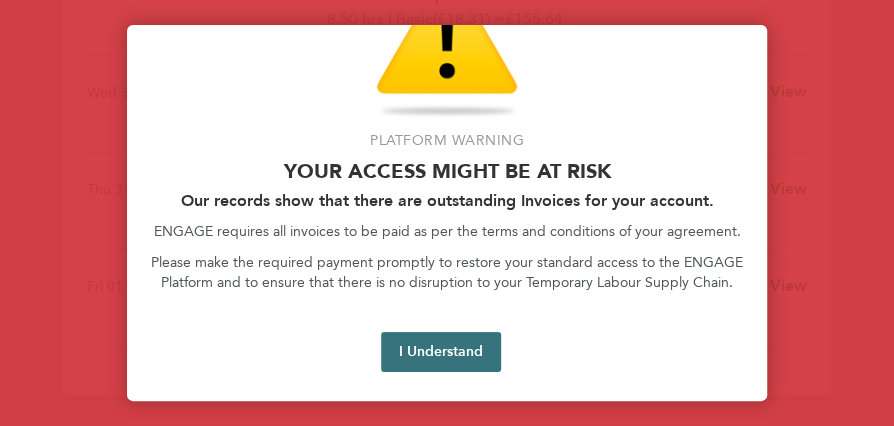 click on "I Understand" at bounding box center [441, 352] 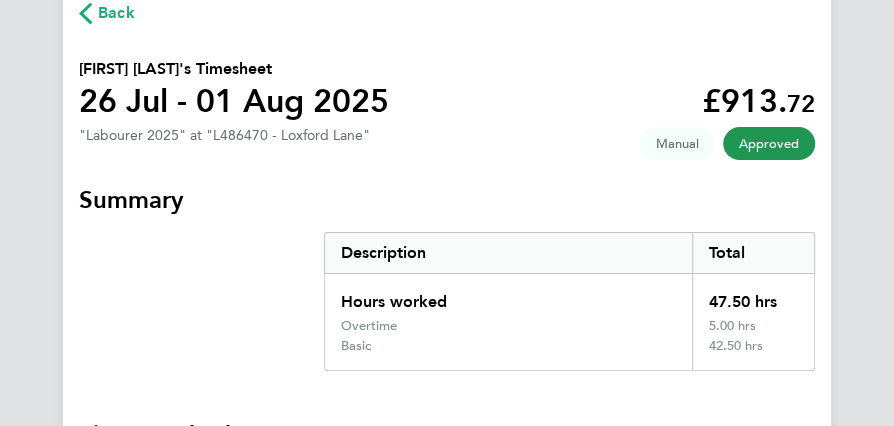scroll, scrollTop: 110, scrollLeft: 0, axis: vertical 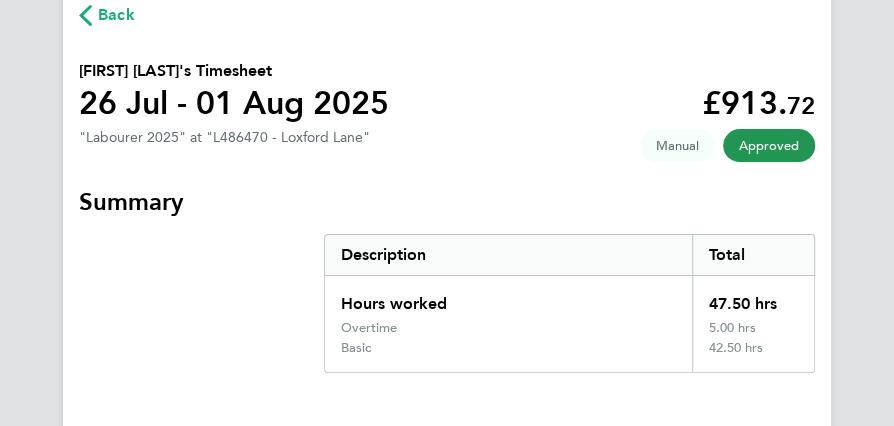 click 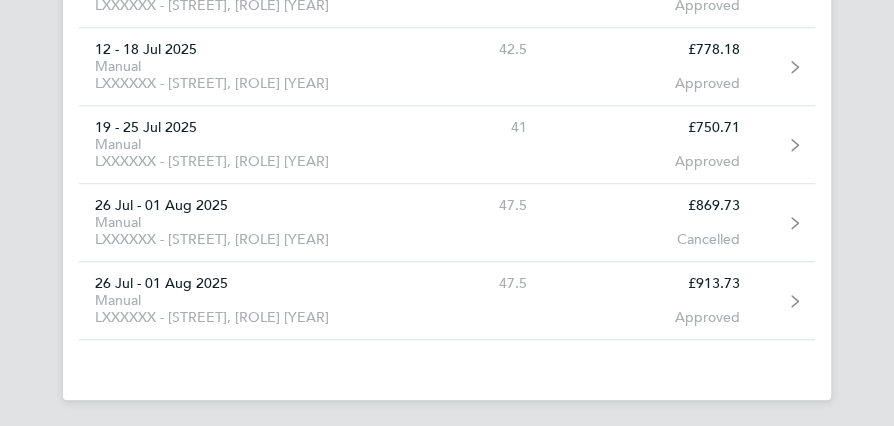 scroll, scrollTop: 723, scrollLeft: 0, axis: vertical 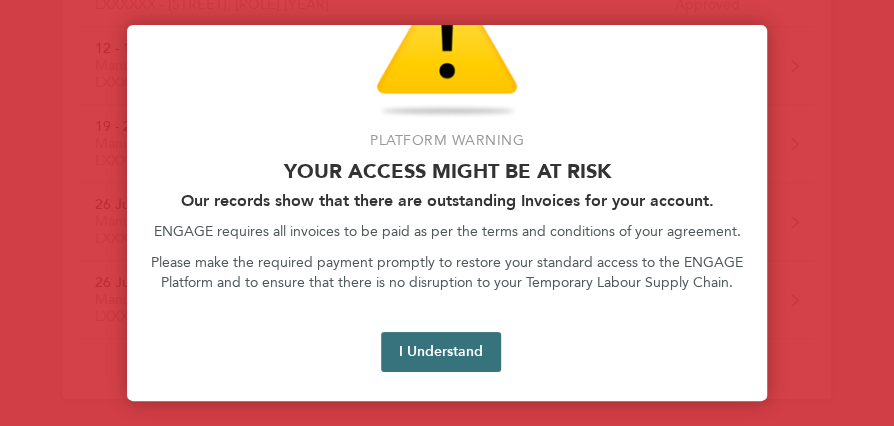 click on "I Understand" at bounding box center [441, 352] 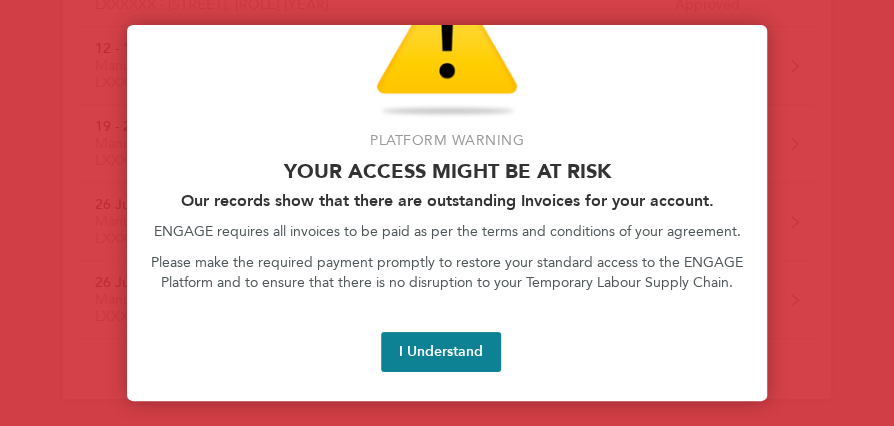 click on "I Understand" at bounding box center (441, 352) 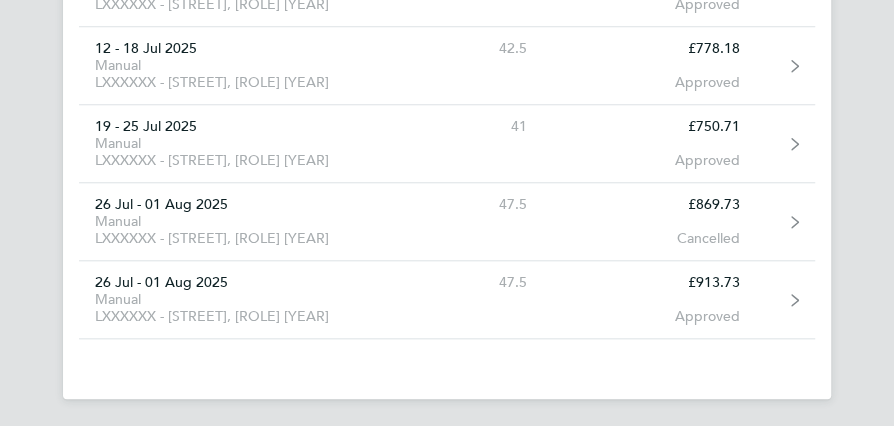 click on "Timesheets   Expenses  Active timesheets Period  / Type  Site / Role Qty Total (£) Status  02 - 08 Aug 2025   Manual  L486470 - Loxford Lane, Labourer 2025  47.5   £913.73   Submitted
Active expenses Date Site / Role Total (£) Status  No data found  Reviewed Period  / Type  Site / Role Qty Total (£) Status  26 Jul - 01 Aug 2025   Manual  L486470 - Loxford Lane, Labourer 2025  47.5   £869.73   Cancelled
26 Jul - 01 Aug 2025   Manual  L486470 - Loxford Lane, Labourer 2025  47.5   £913.73   Approved
19 - 25 Jul 2025   Manual  L486470 - Loxford Lane, Labourer 2025  41   £750.71   Approved
12 - 18 Jul 2025   Manual  L486470 - Loxford Lane, Labourer 2025  42.5   £778.18   Approved
05 - 11 Jul 2025   Manual  L486470 - Loxford Lane, Labourer 2025  39.5   £723.25   Approved
28 Jun - 04 Jul 2025   Manual  L486470 - Loxford Lane, Labourer 2025  42.5   £778.18   Approved
21 - 27 Jun 2025   Manual  L486470 - Loxford Lane, Labourer 2025  47.5   £913.73   Approved" 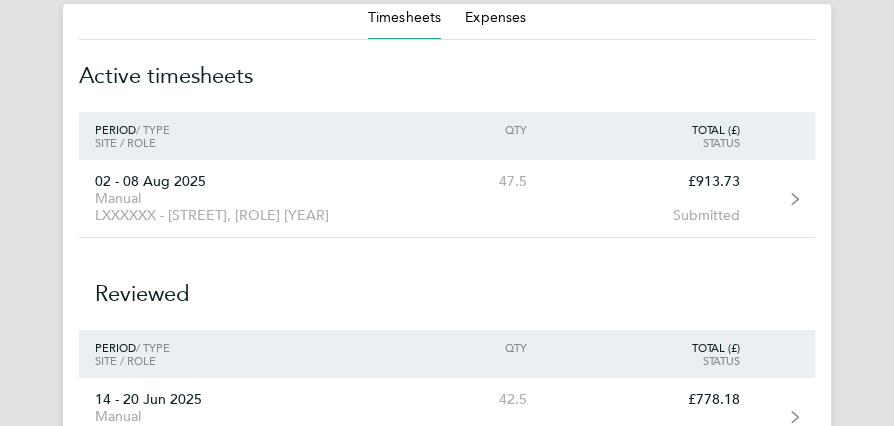 scroll, scrollTop: 37, scrollLeft: 0, axis: vertical 